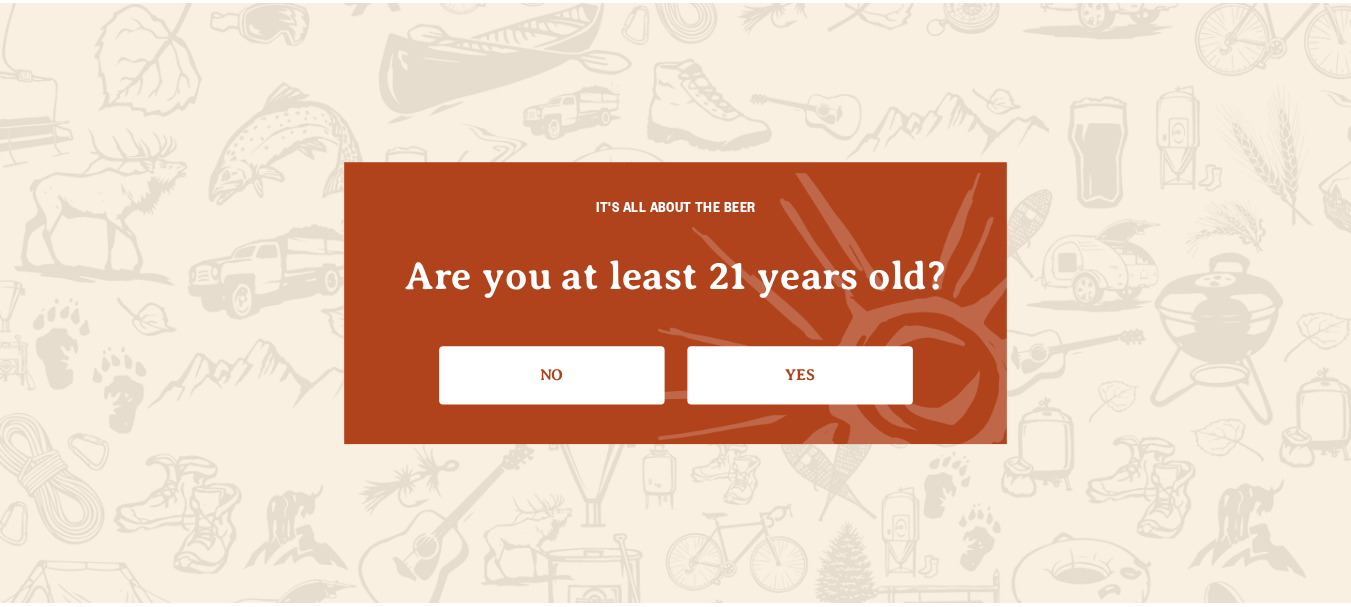 scroll, scrollTop: 0, scrollLeft: 0, axis: both 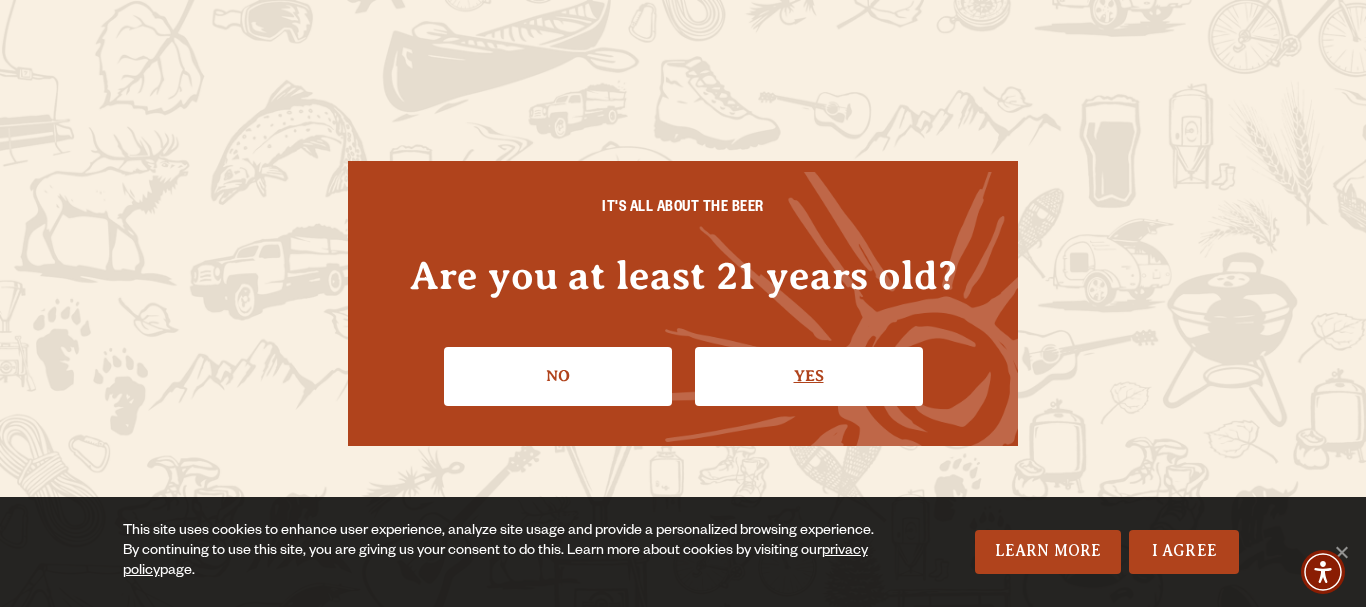 click on "Yes" at bounding box center [809, 376] 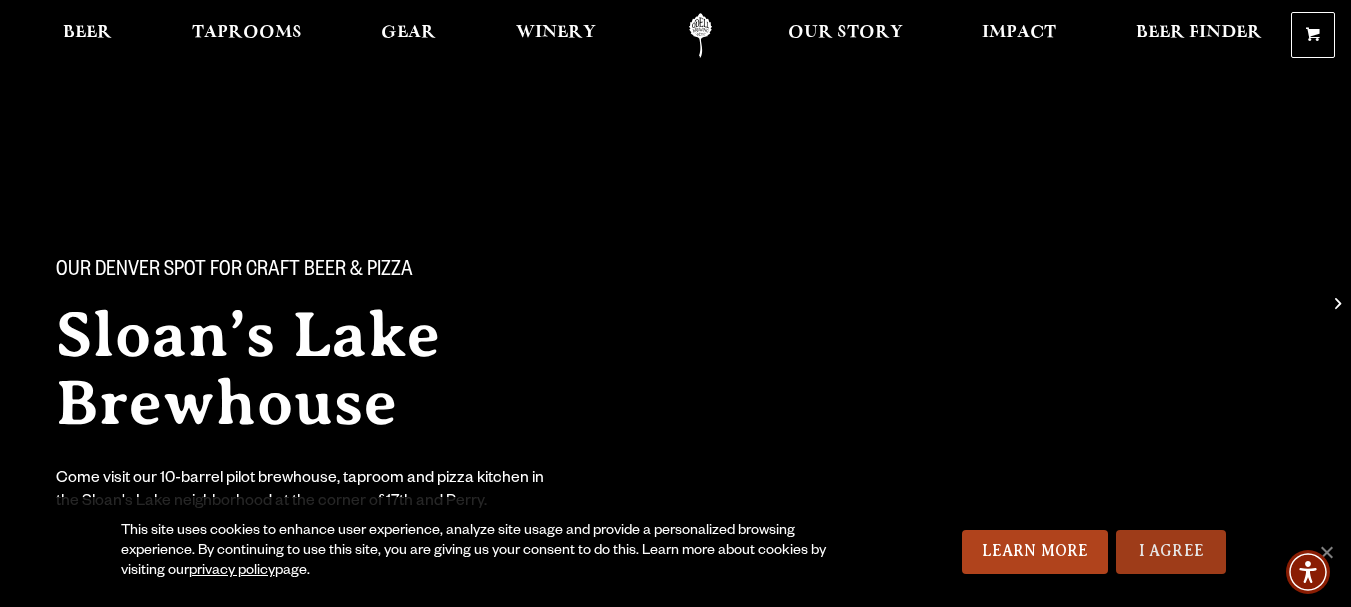 click on "I Agree" at bounding box center [1171, 552] 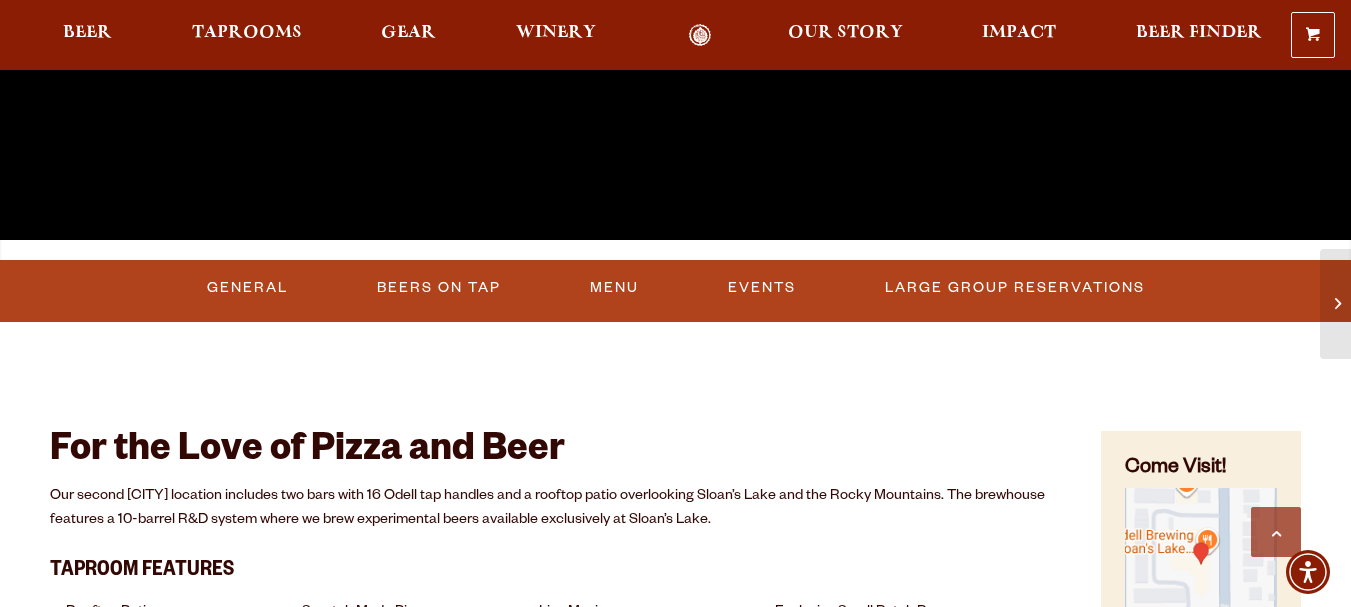 scroll, scrollTop: 509, scrollLeft: 0, axis: vertical 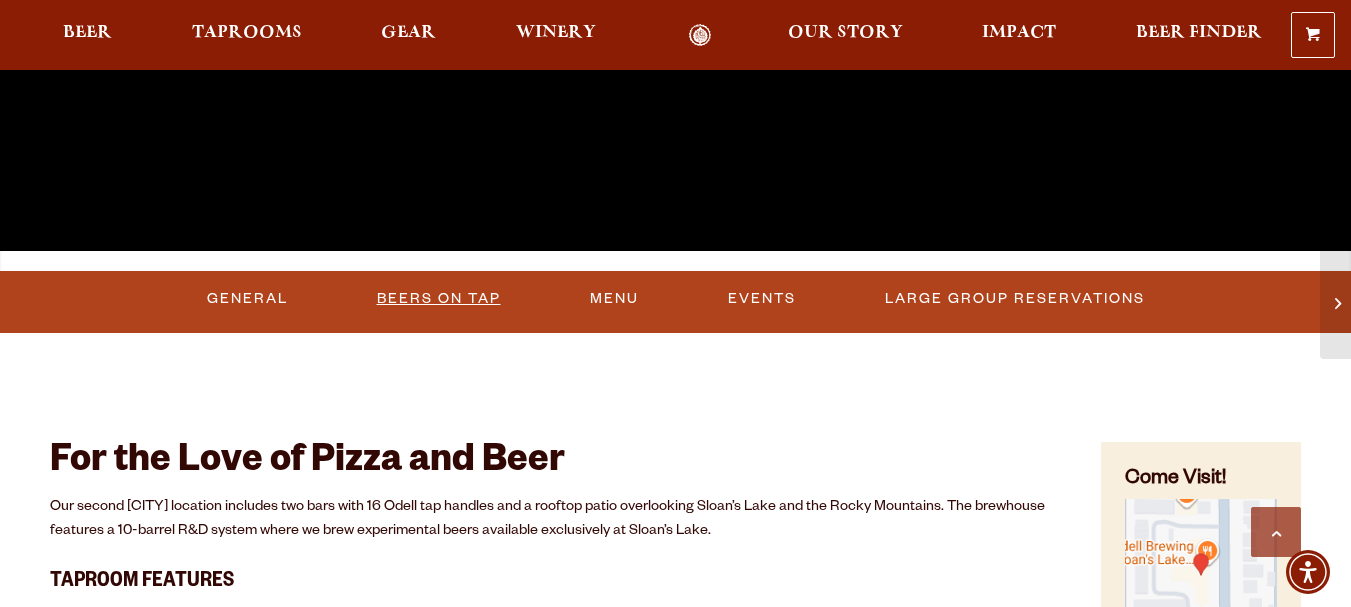 click on "Beers On Tap" at bounding box center [439, 299] 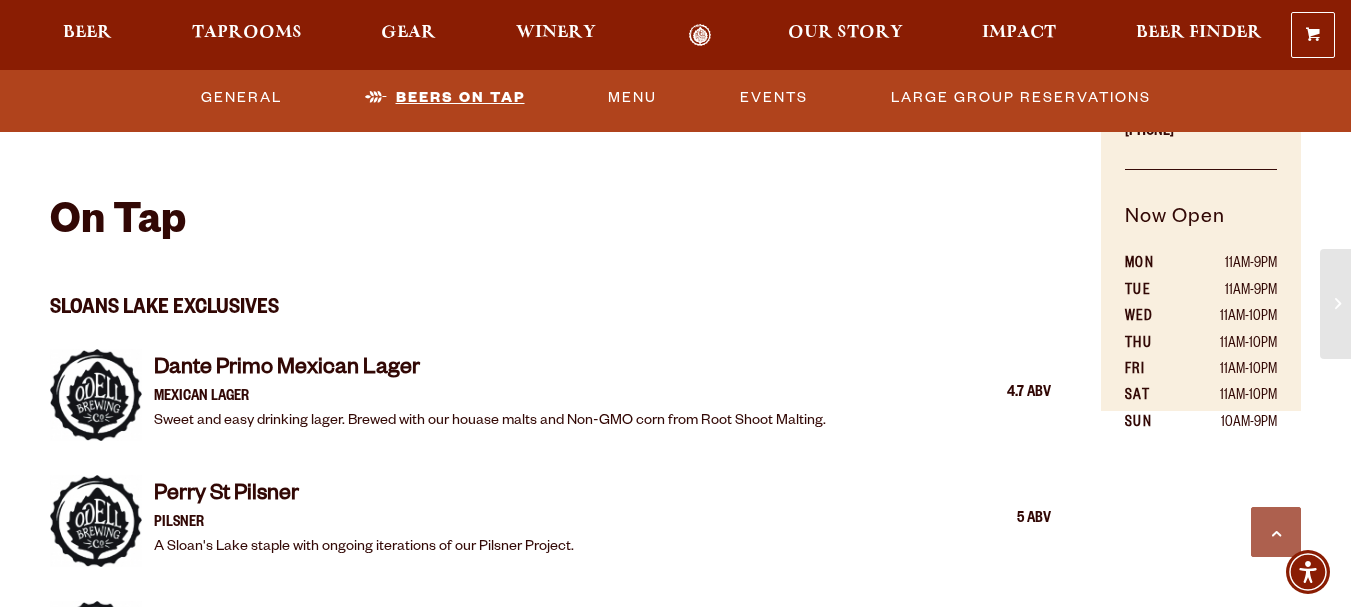 scroll, scrollTop: 1172, scrollLeft: 0, axis: vertical 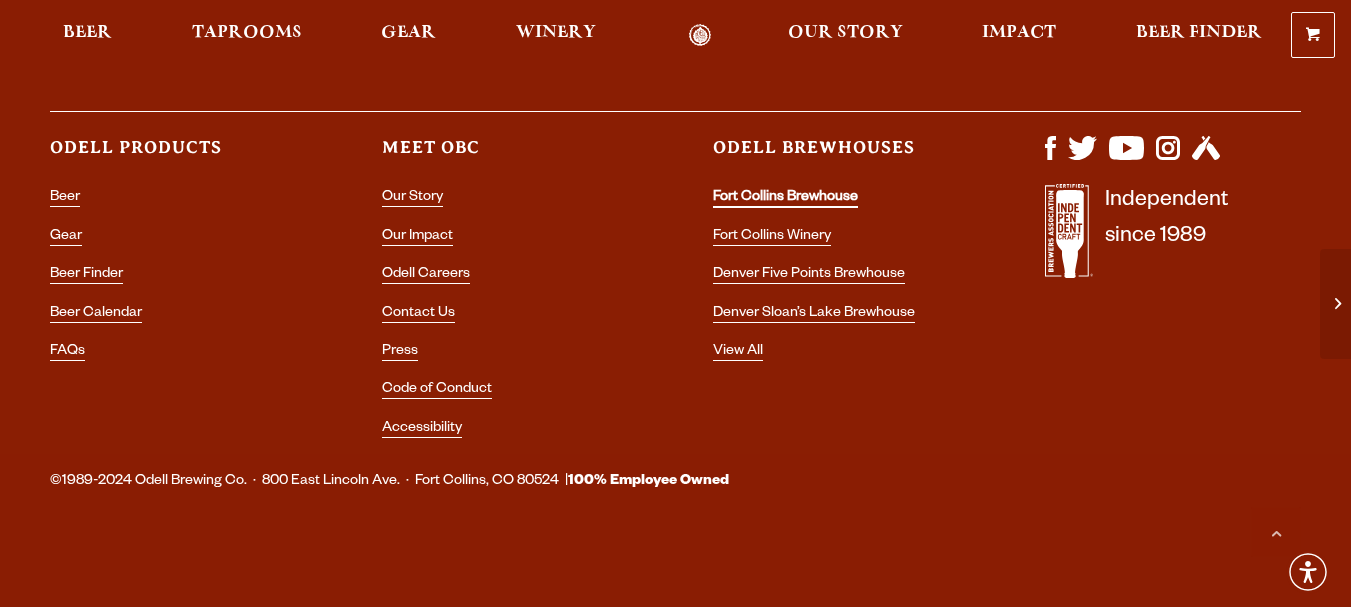 click on "Fort Collins Brewhouse" at bounding box center (785, 199) 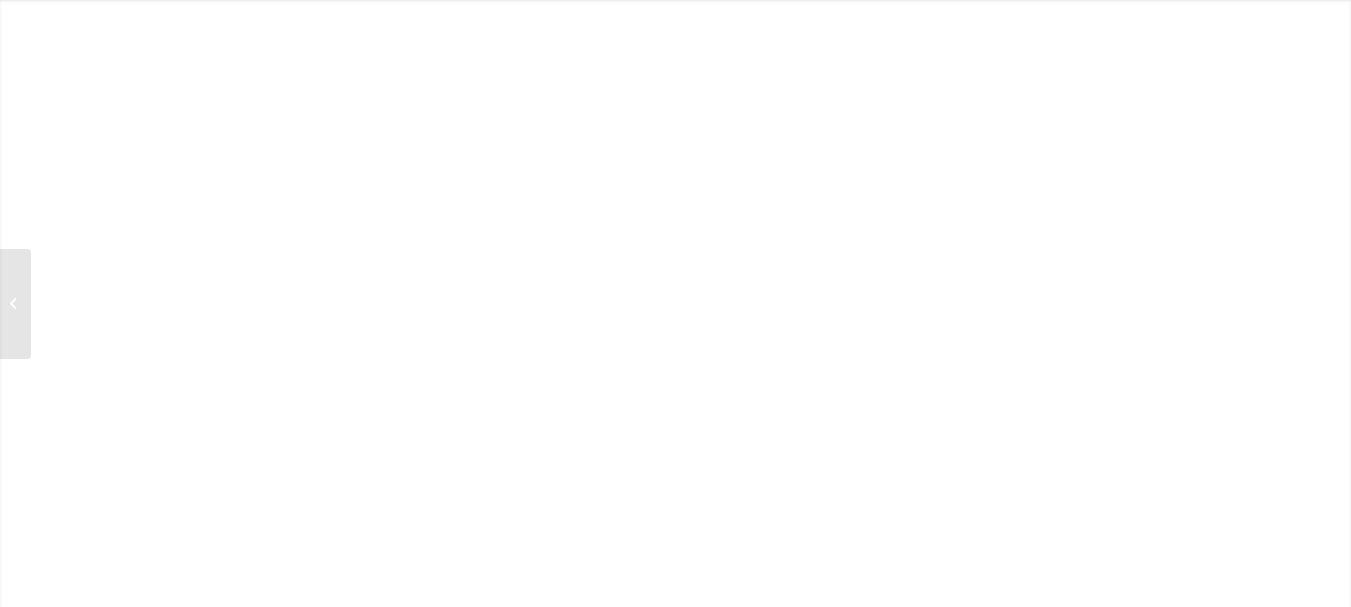 scroll, scrollTop: 0, scrollLeft: 0, axis: both 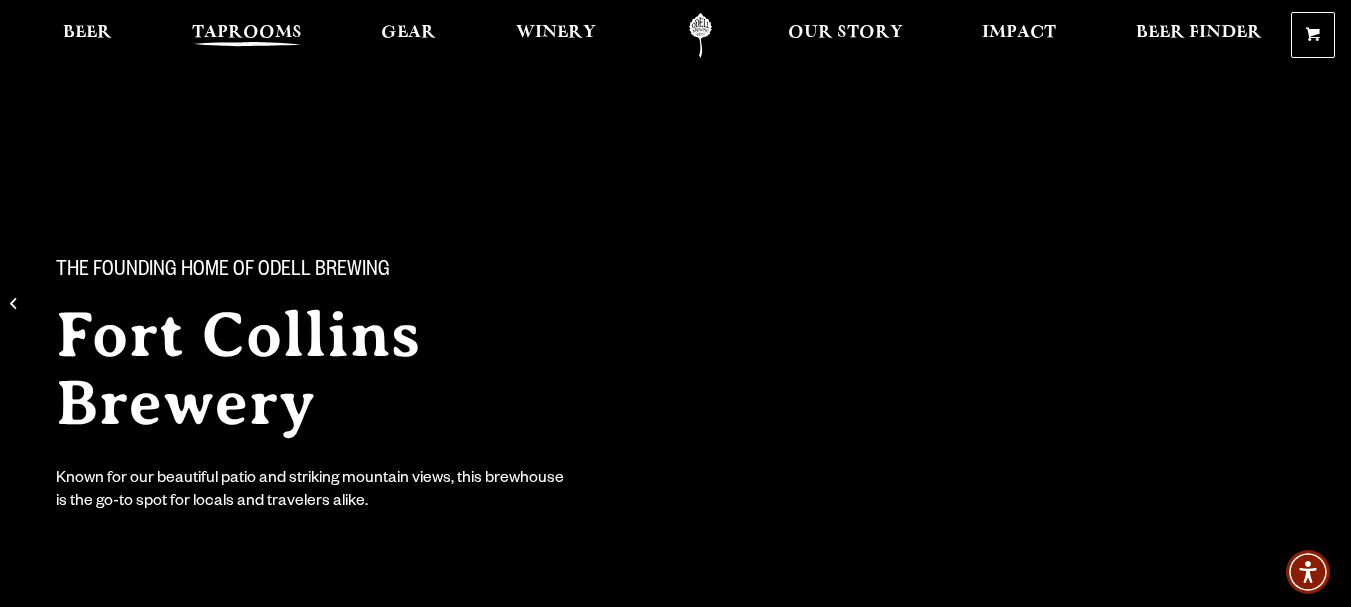 click on "Taprooms" at bounding box center [247, 33] 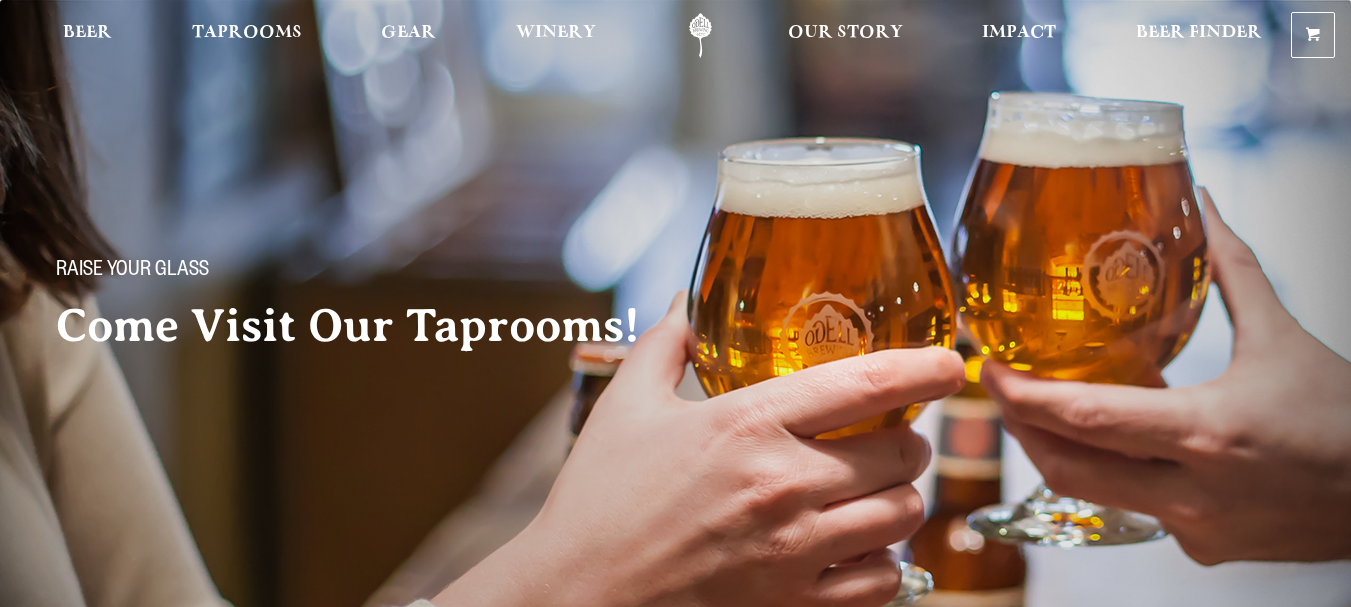 scroll, scrollTop: 0, scrollLeft: 0, axis: both 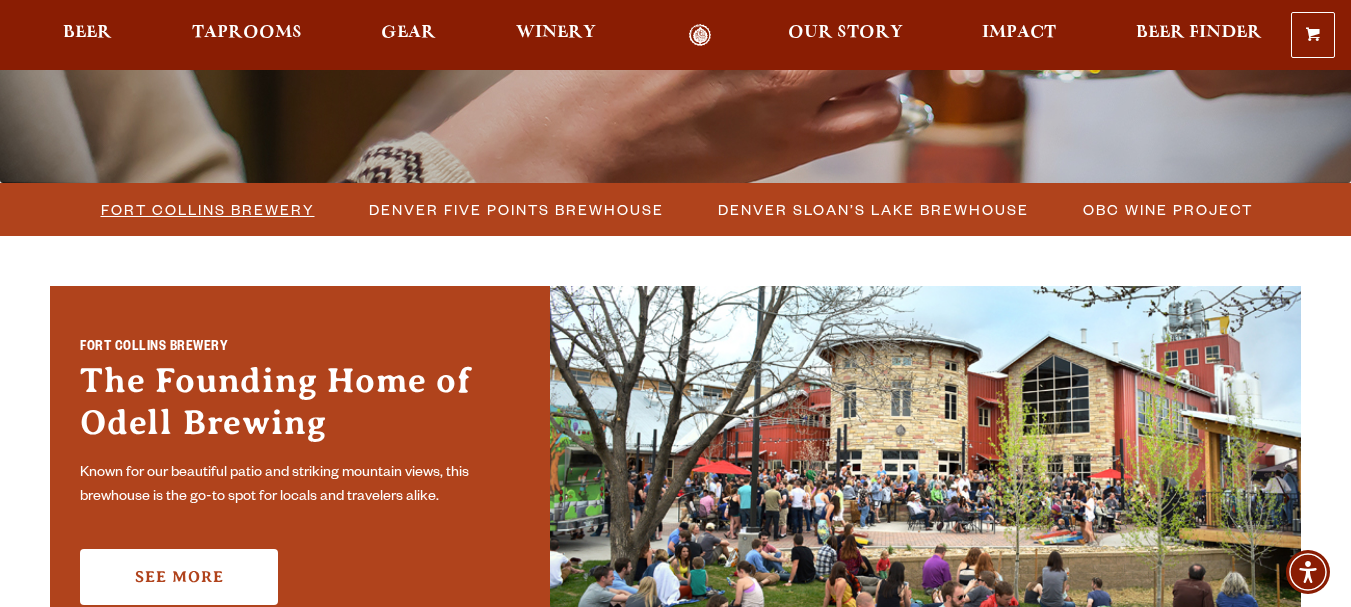 click on "Fort Collins Brewery" at bounding box center (208, 209) 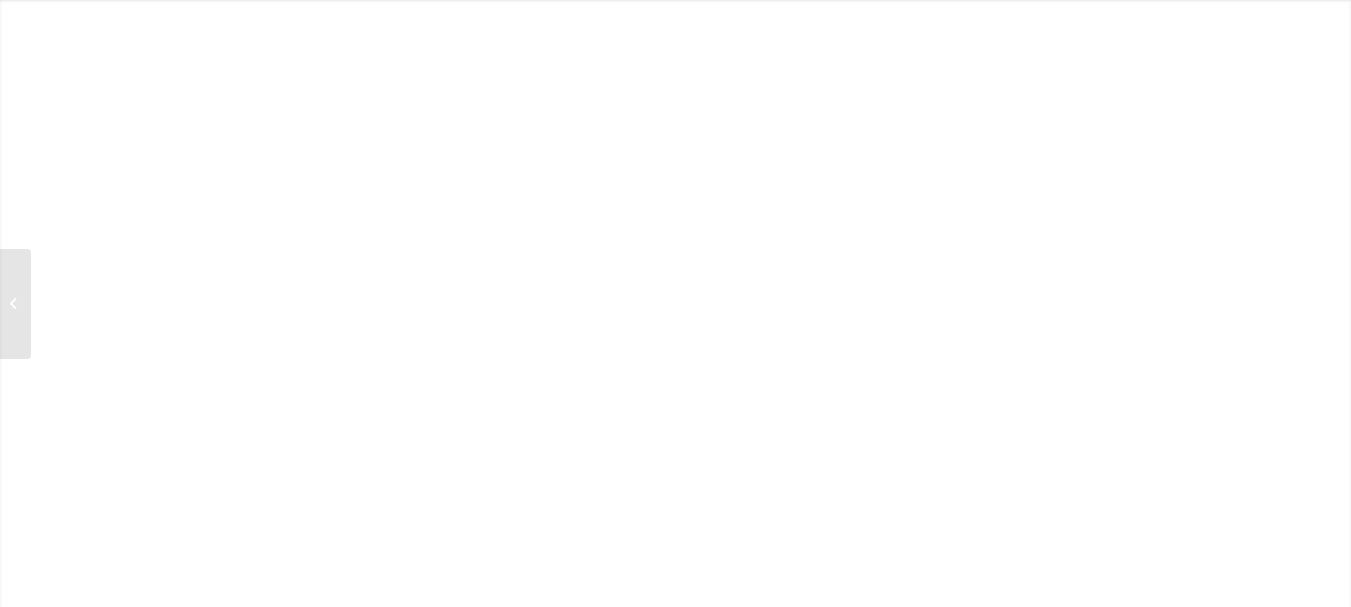 scroll, scrollTop: 0, scrollLeft: 0, axis: both 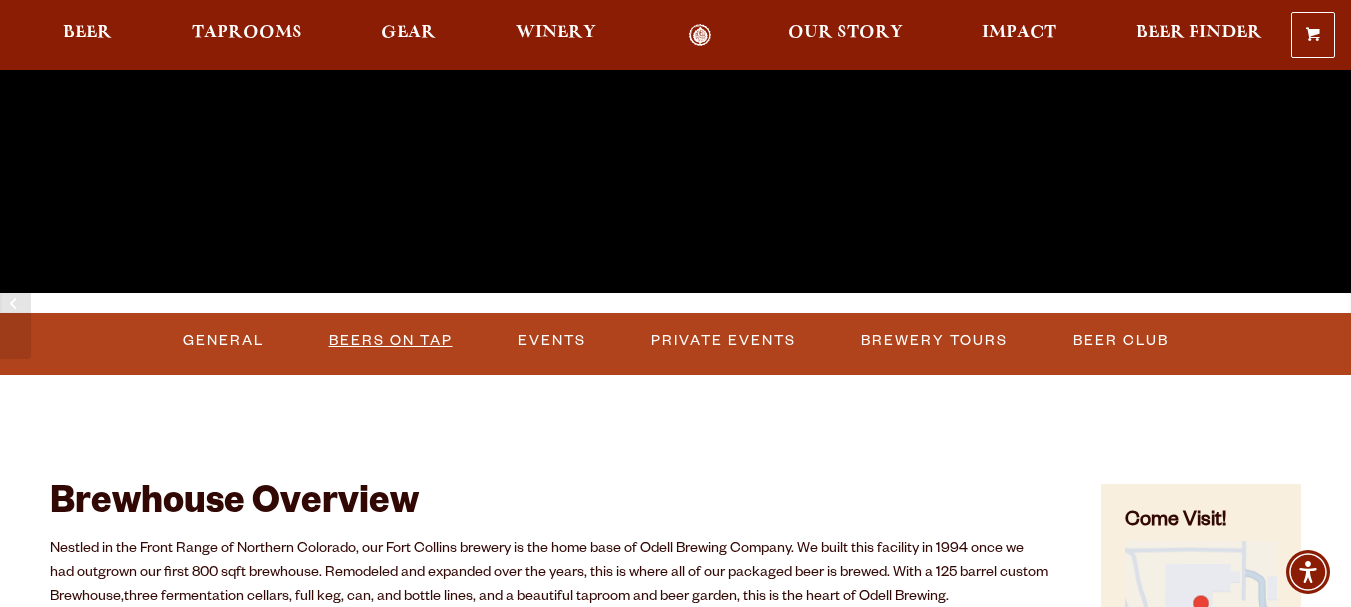 click on "Beers on Tap" at bounding box center [391, 341] 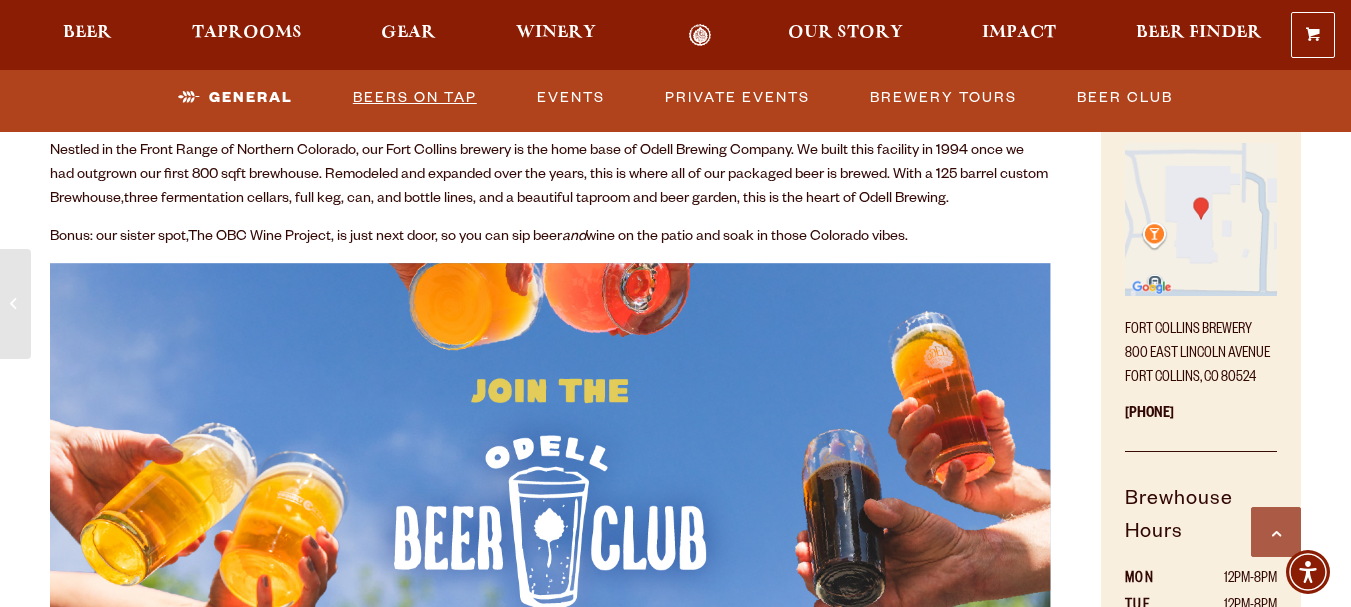 scroll, scrollTop: 580, scrollLeft: 0, axis: vertical 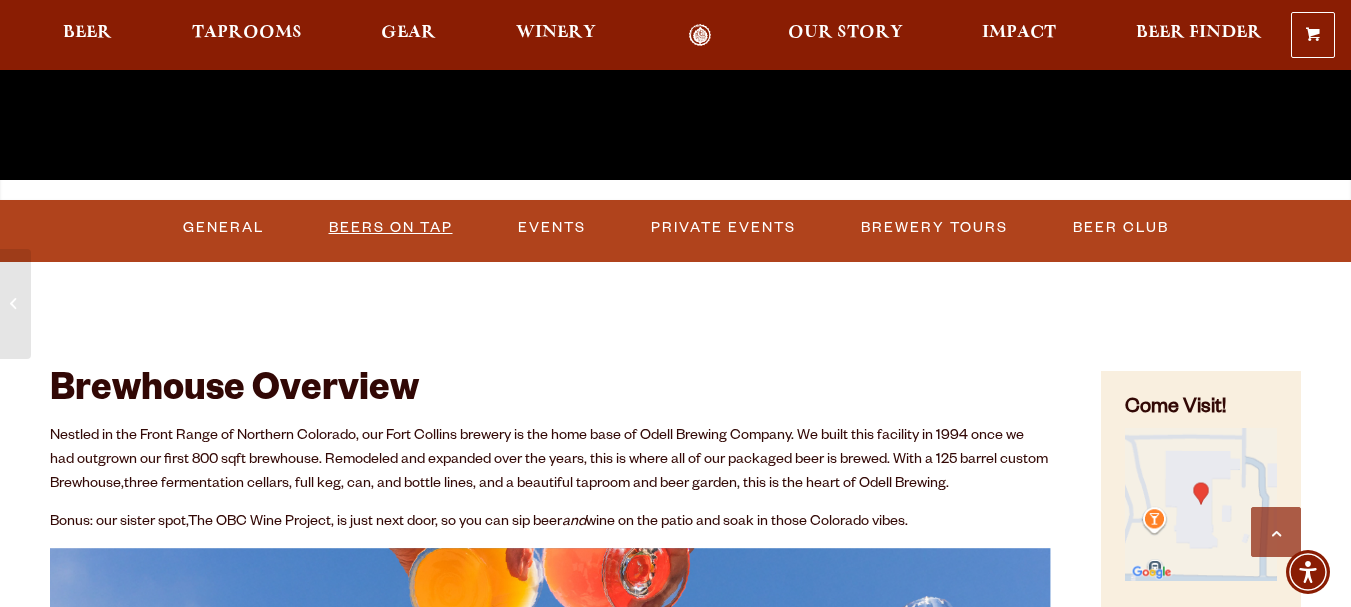 click on "Beers on Tap" at bounding box center (391, 228) 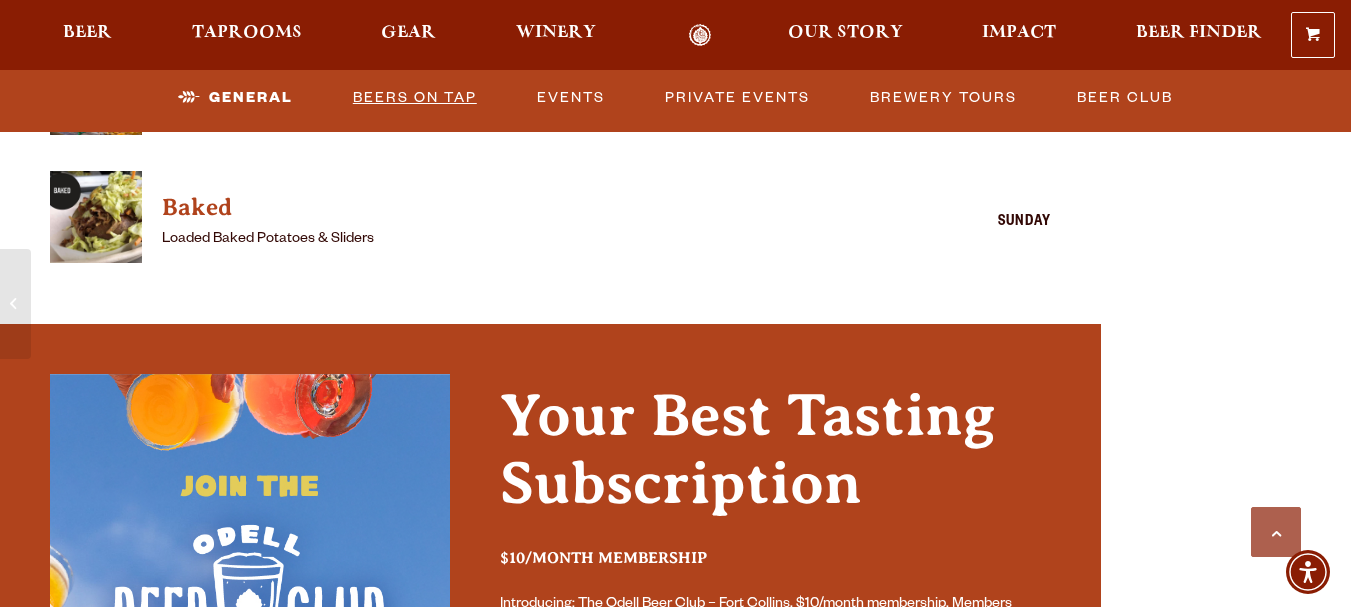scroll, scrollTop: 2151, scrollLeft: 0, axis: vertical 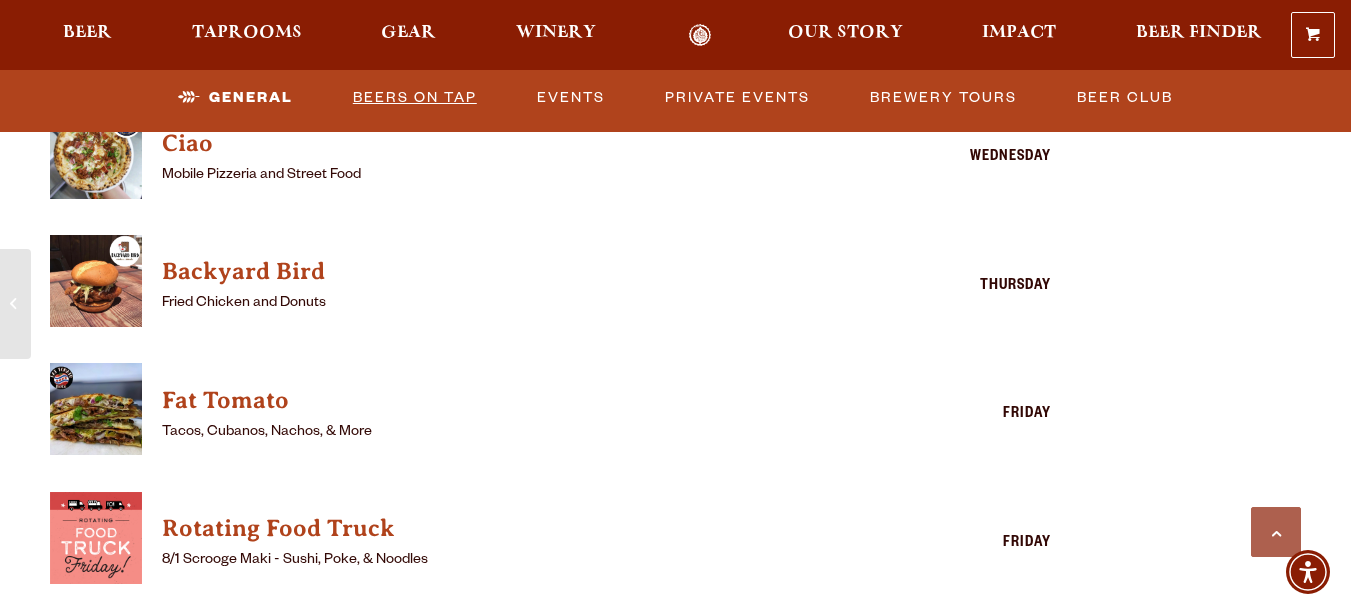 click on "Beers on Tap" at bounding box center (415, 98) 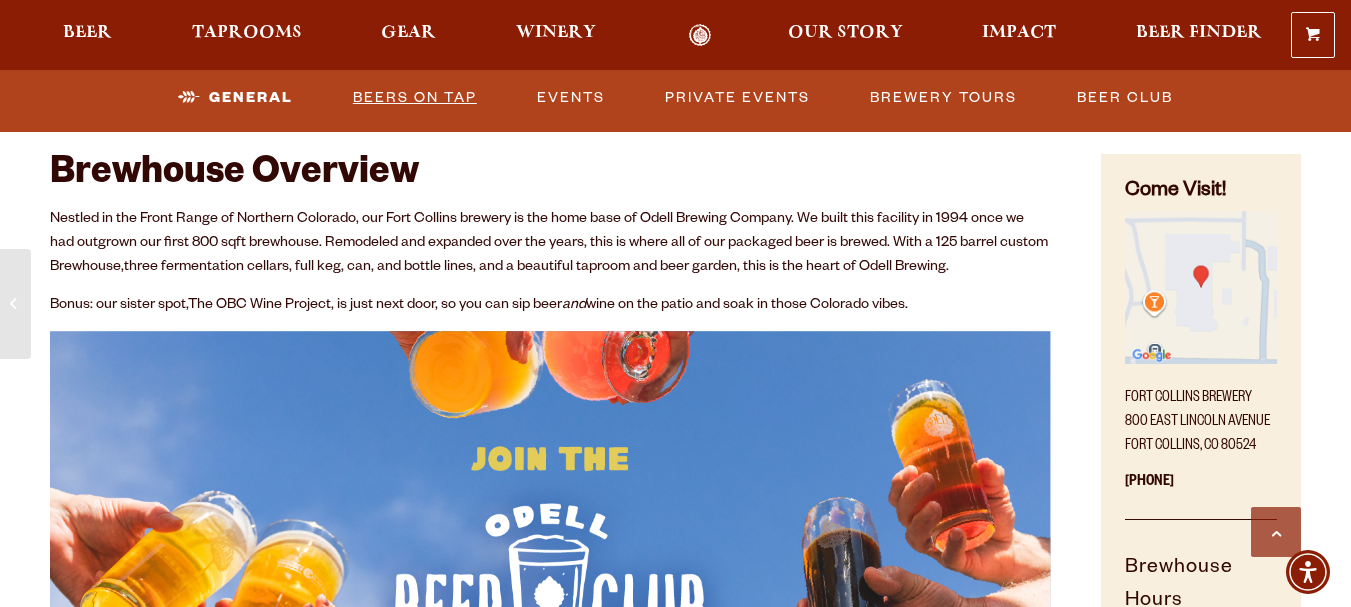 scroll, scrollTop: 467, scrollLeft: 0, axis: vertical 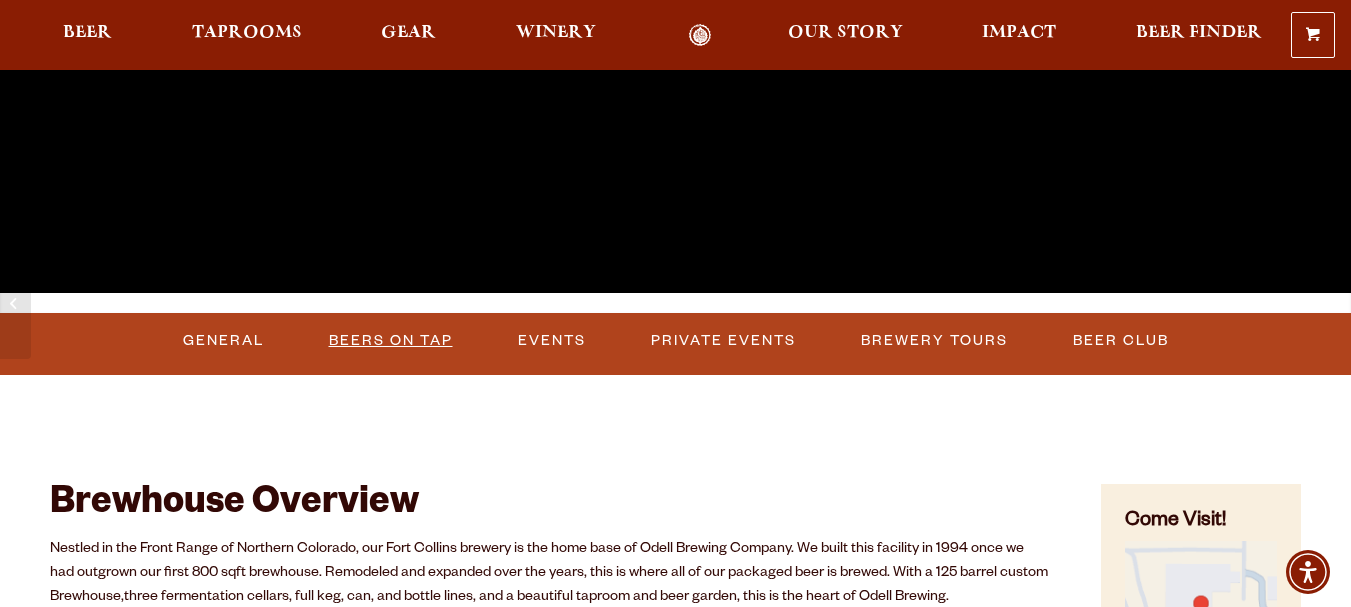 click on "Beers on Tap" at bounding box center [391, 341] 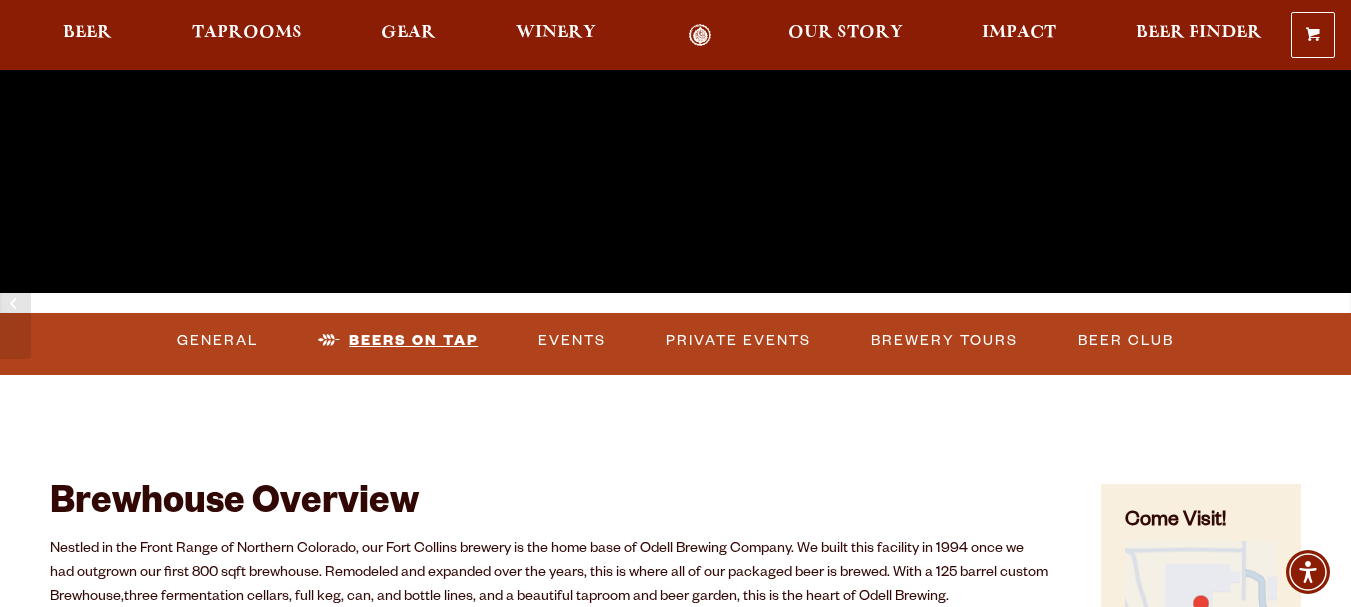 click on "Beers on Tap" at bounding box center [398, 341] 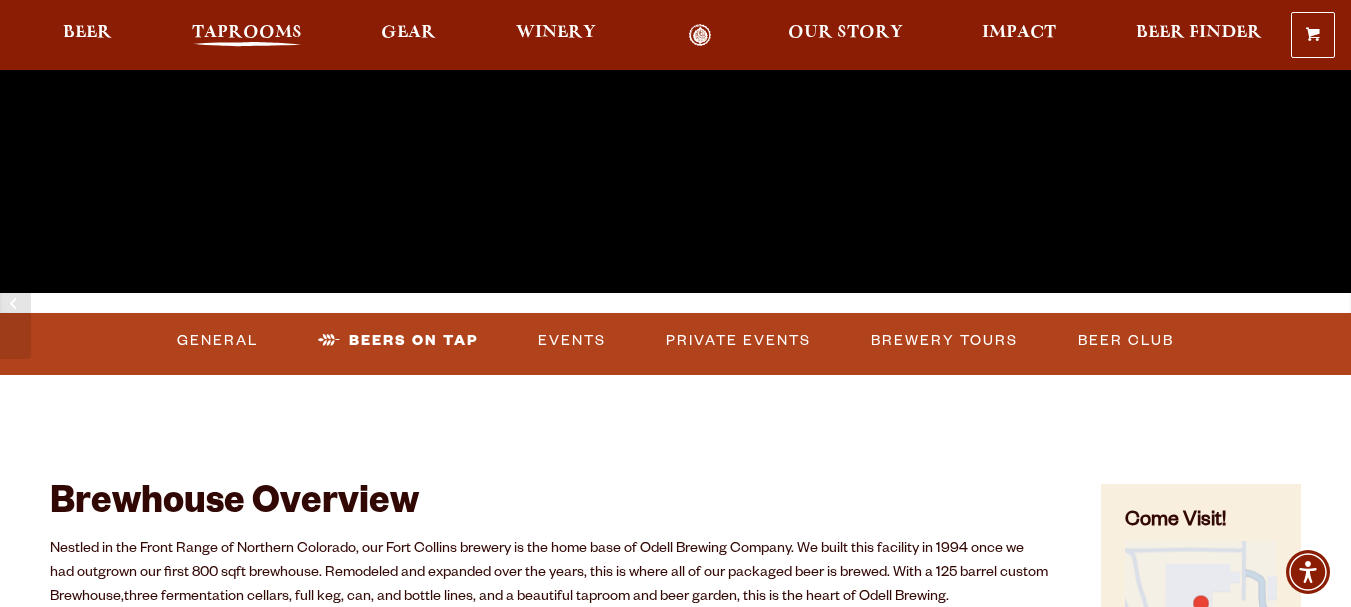 click on "Taprooms" at bounding box center (247, 33) 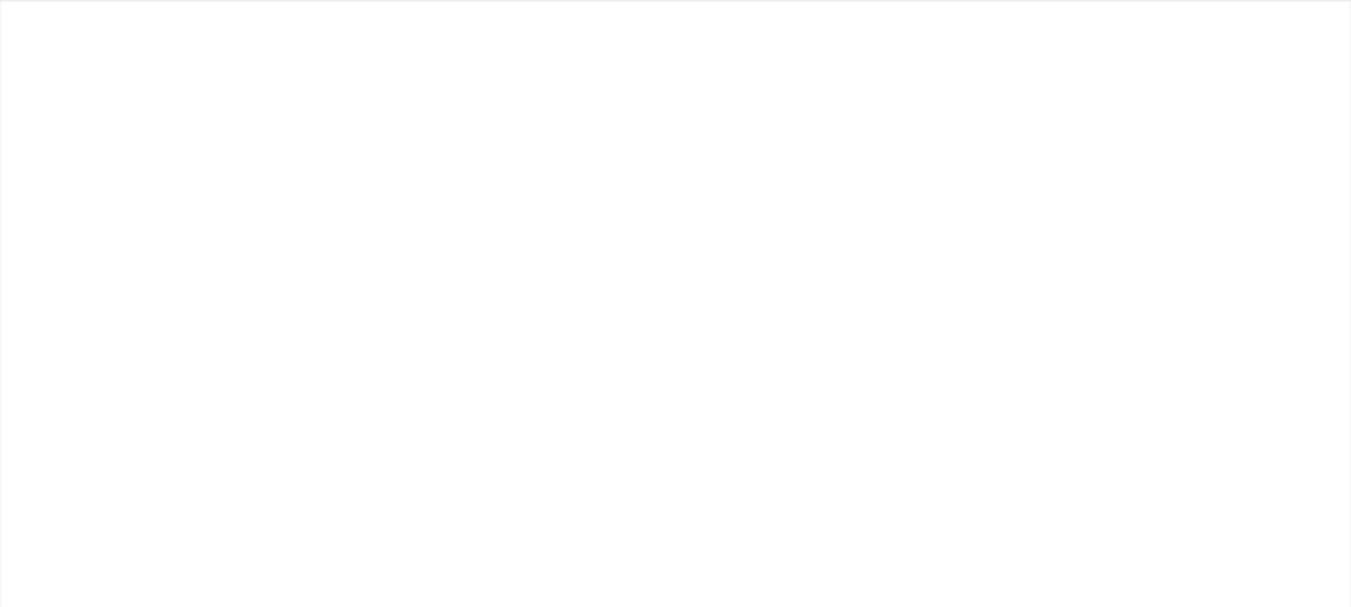 scroll, scrollTop: 0, scrollLeft: 0, axis: both 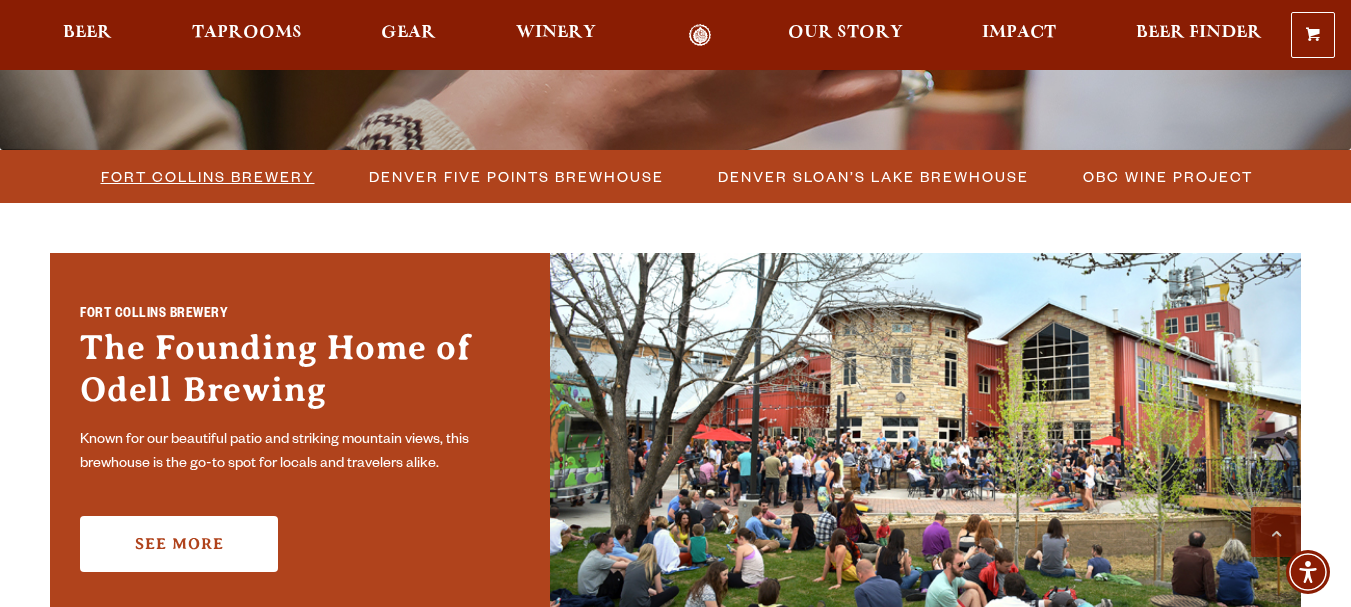 click on "Fort Collins Brewery" at bounding box center [208, 176] 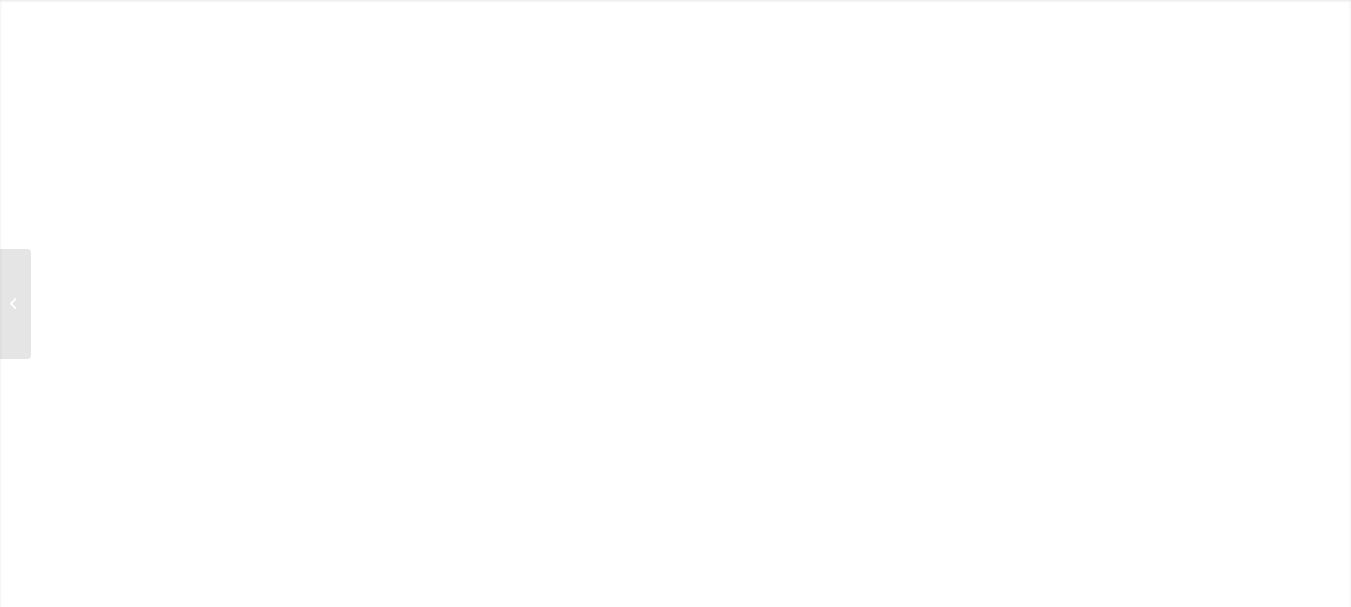 scroll, scrollTop: 0, scrollLeft: 0, axis: both 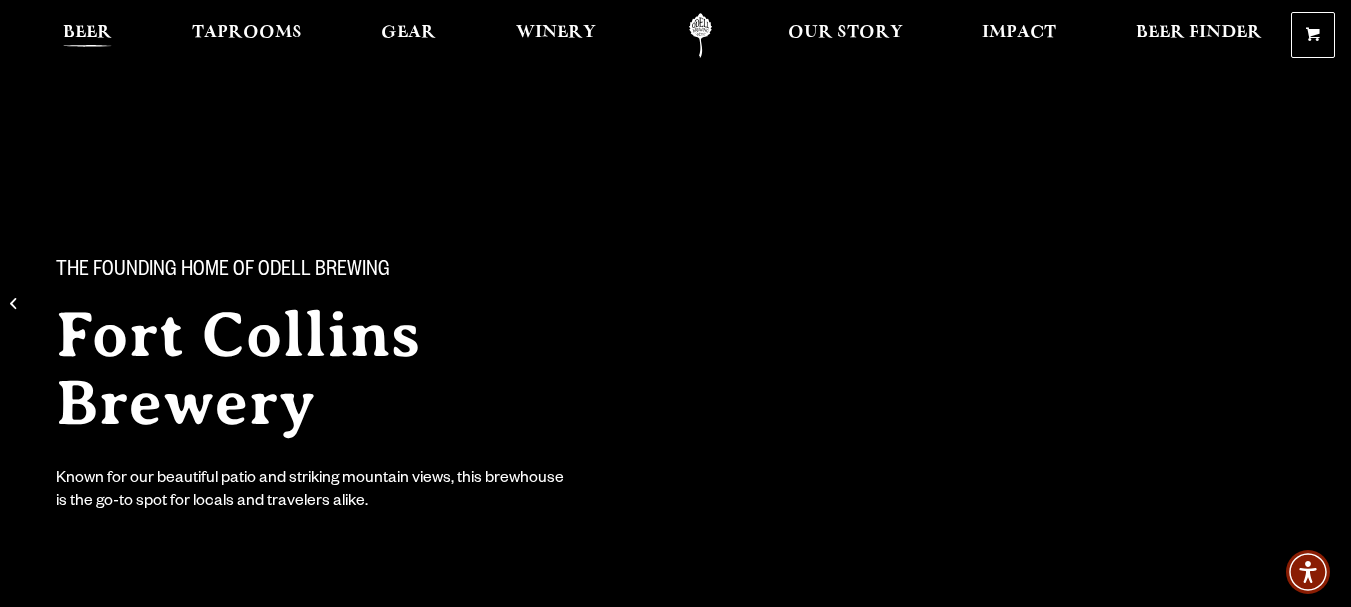 click on "Beer" at bounding box center [87, 33] 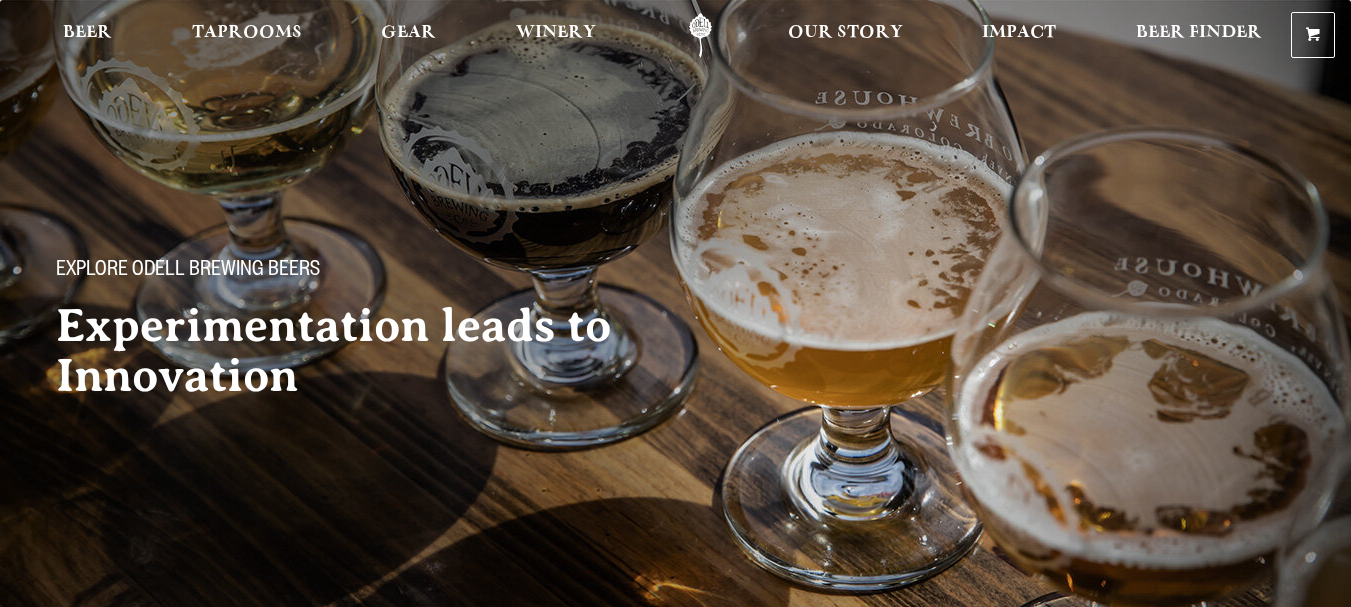 scroll, scrollTop: 0, scrollLeft: 0, axis: both 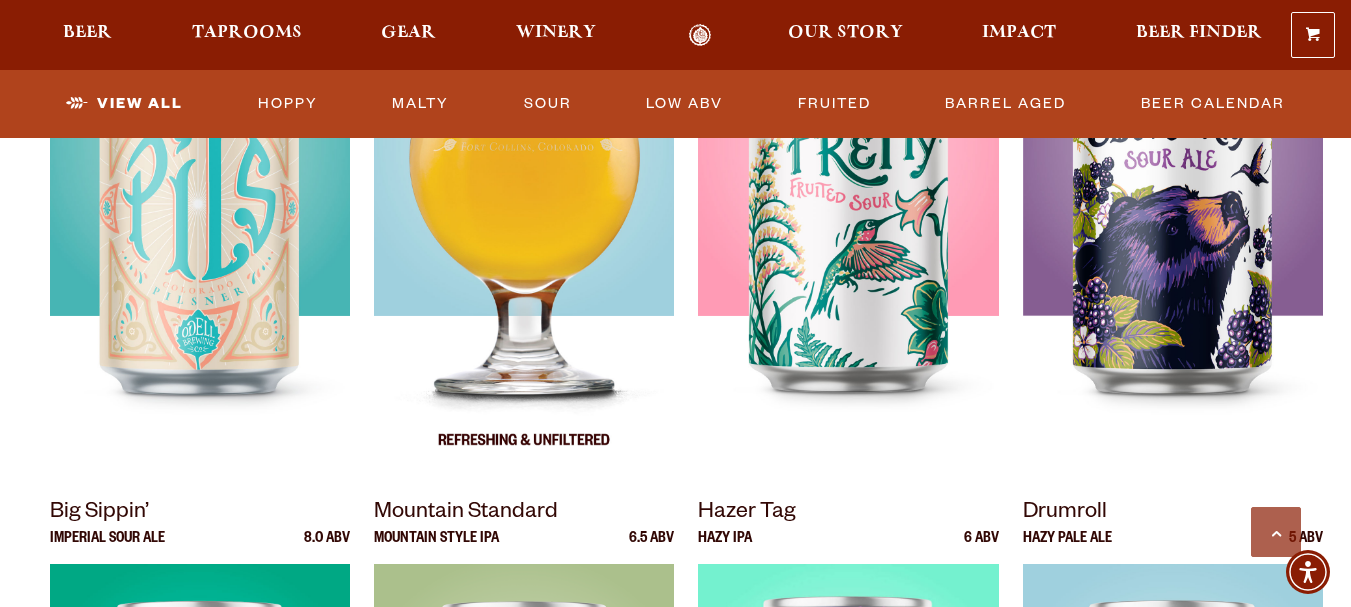 click at bounding box center [524, 222] 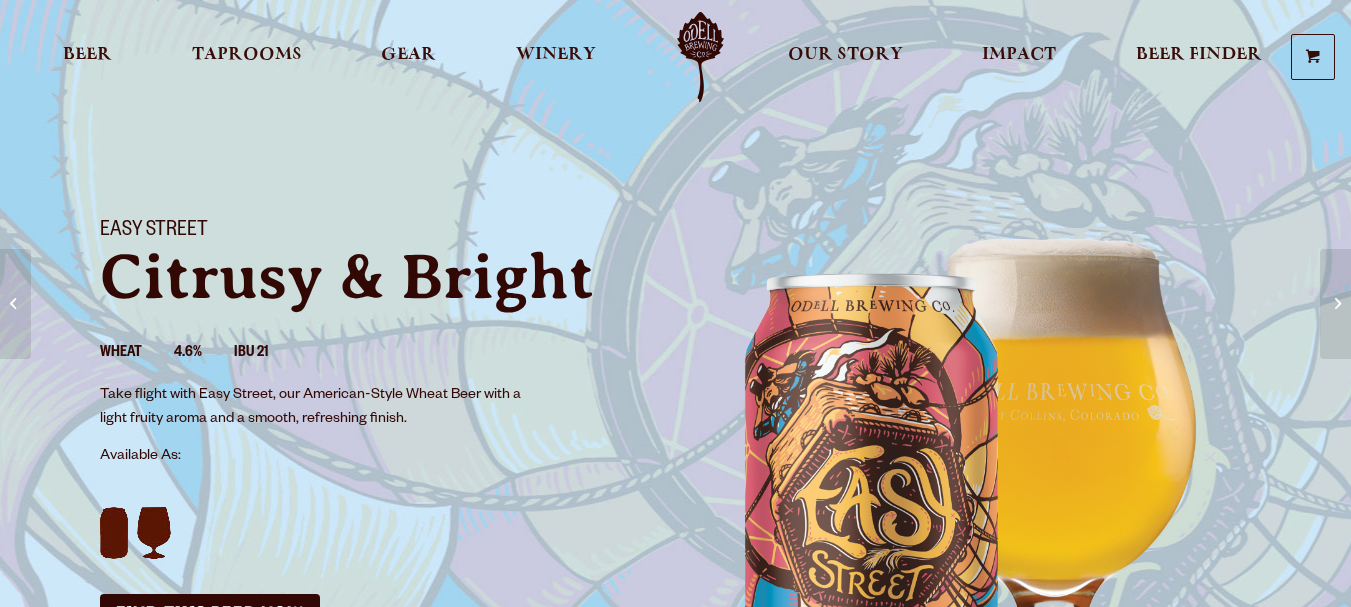 scroll, scrollTop: 0, scrollLeft: 0, axis: both 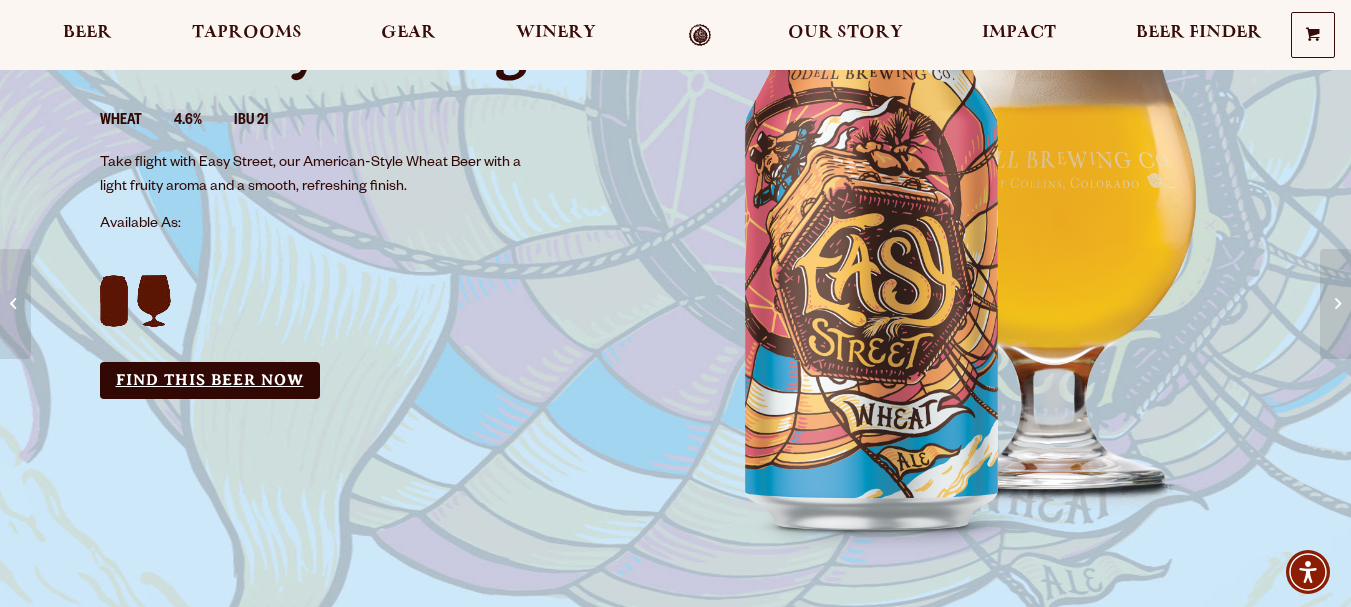 click on "Find this Beer Now" at bounding box center (210, 380) 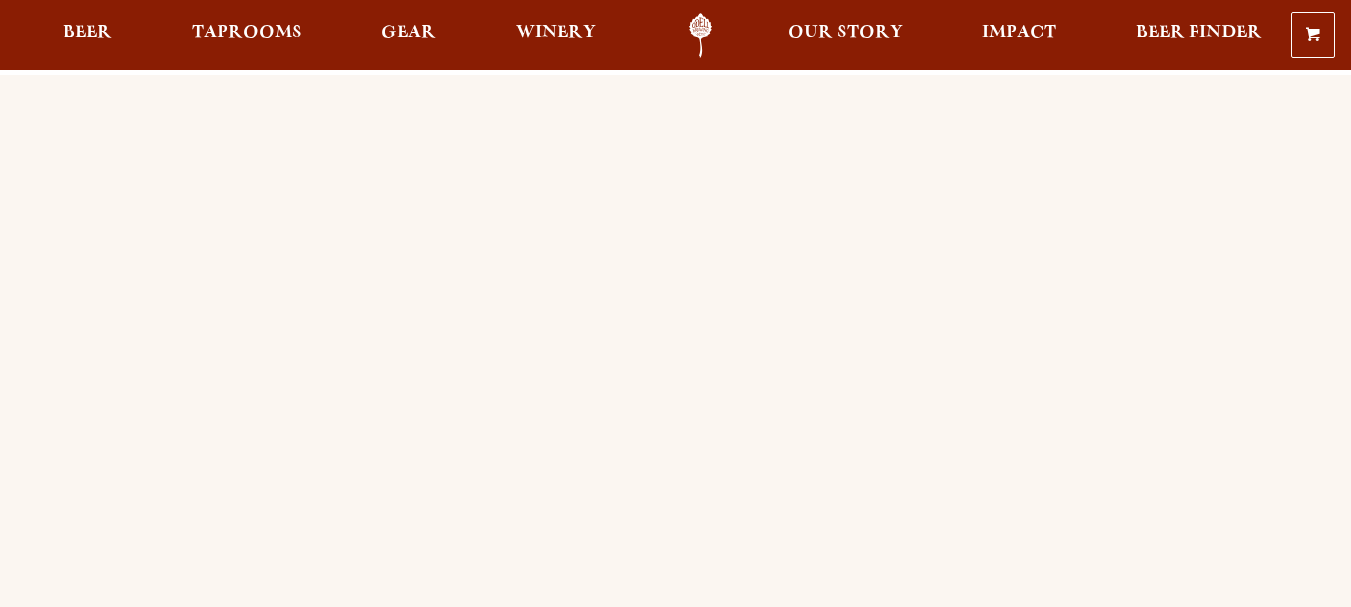 scroll, scrollTop: 0, scrollLeft: 0, axis: both 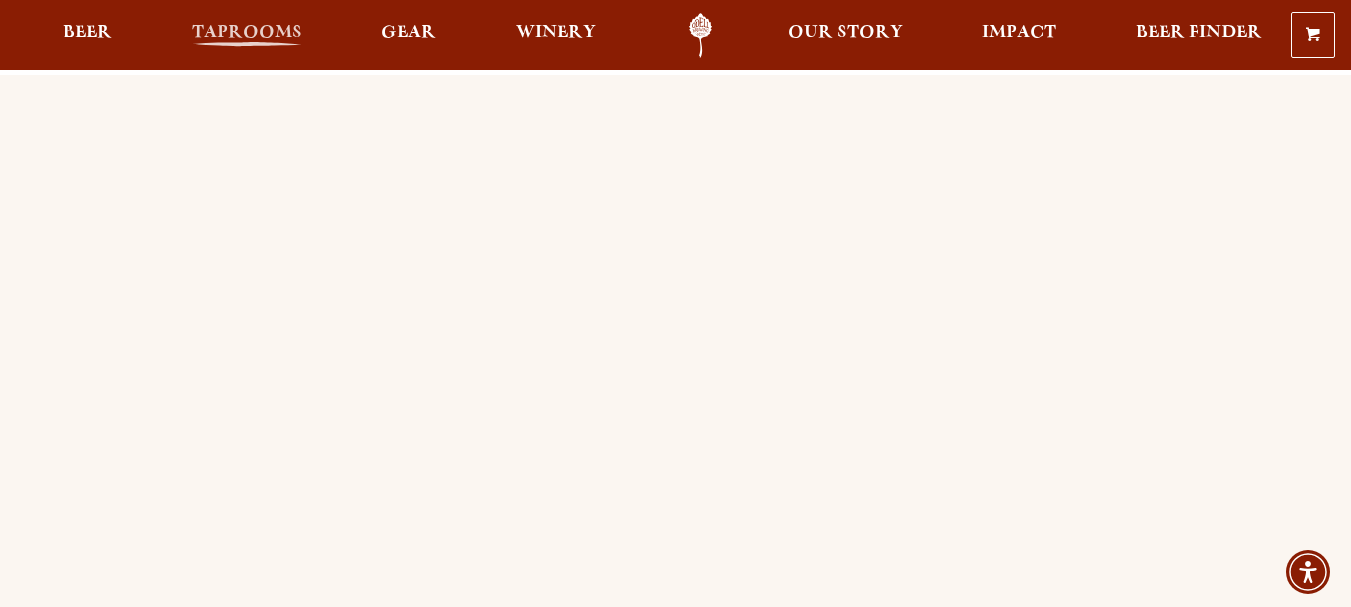 click on "Taprooms" at bounding box center [247, 33] 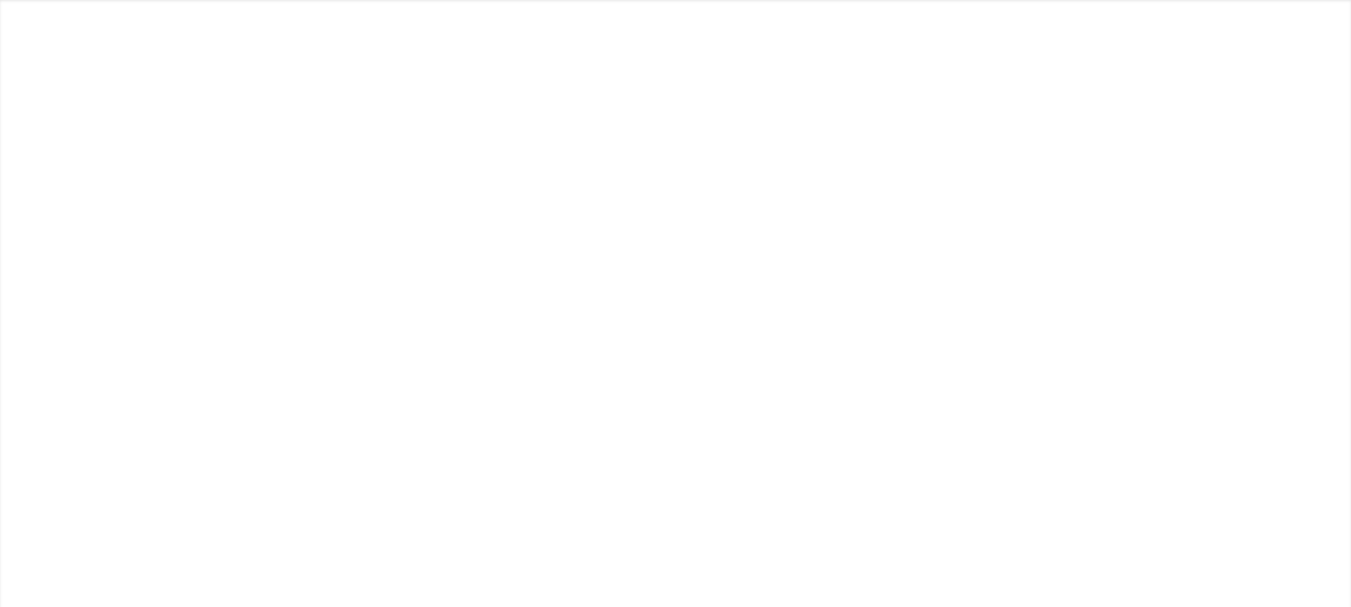 scroll, scrollTop: 0, scrollLeft: 0, axis: both 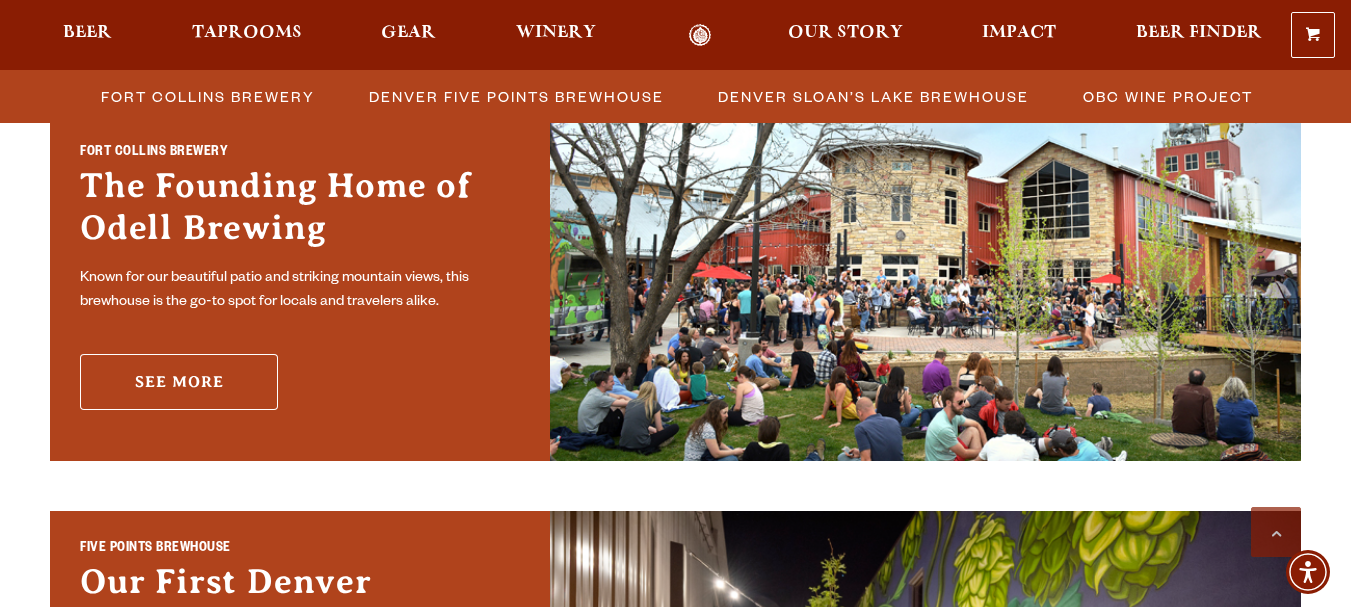 click on "See More" at bounding box center (179, 382) 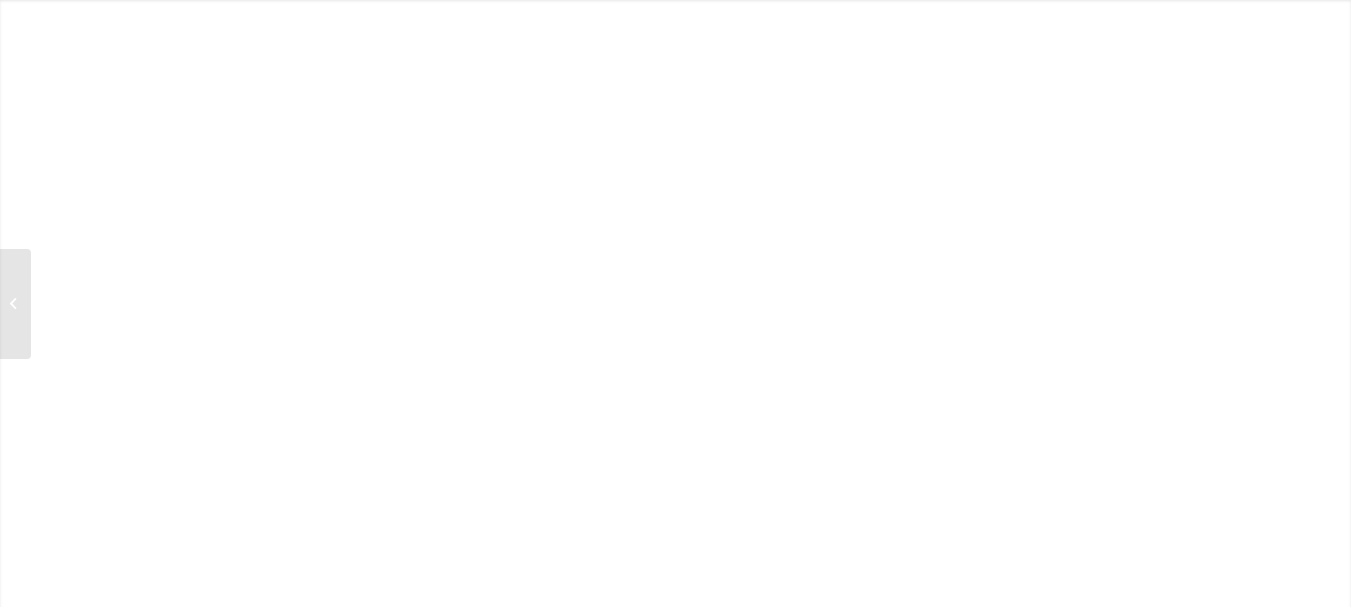 scroll, scrollTop: 0, scrollLeft: 0, axis: both 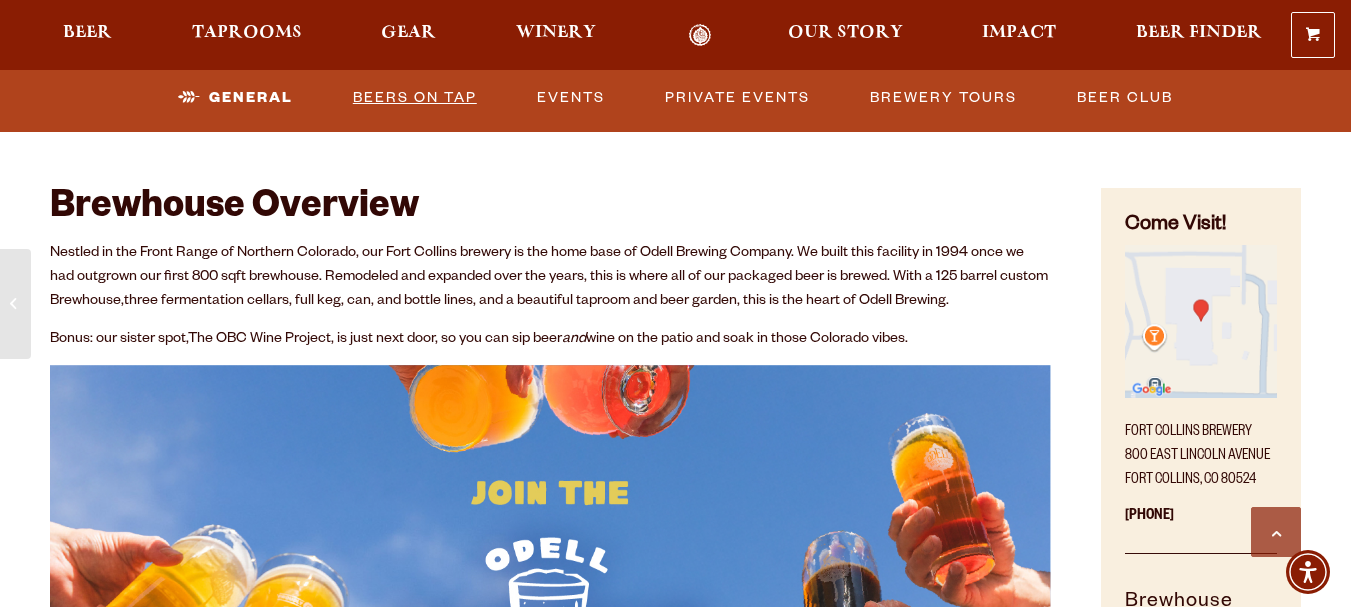 click on "Beers on Tap" at bounding box center [415, 98] 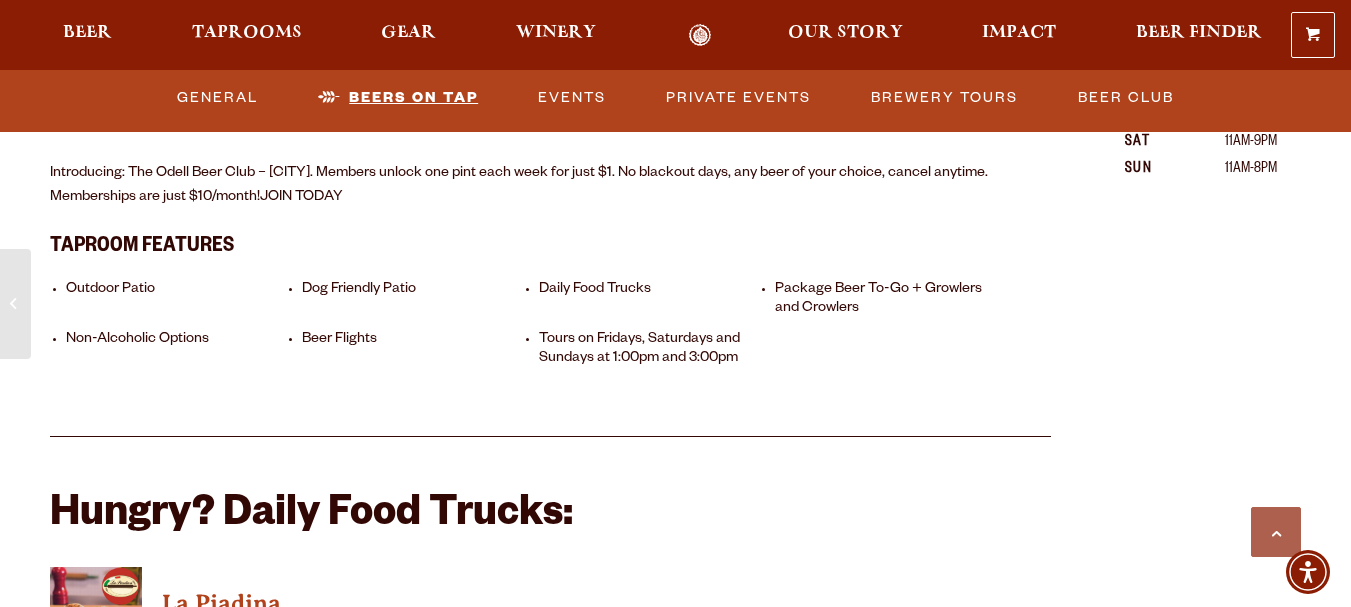 scroll, scrollTop: 1514, scrollLeft: 0, axis: vertical 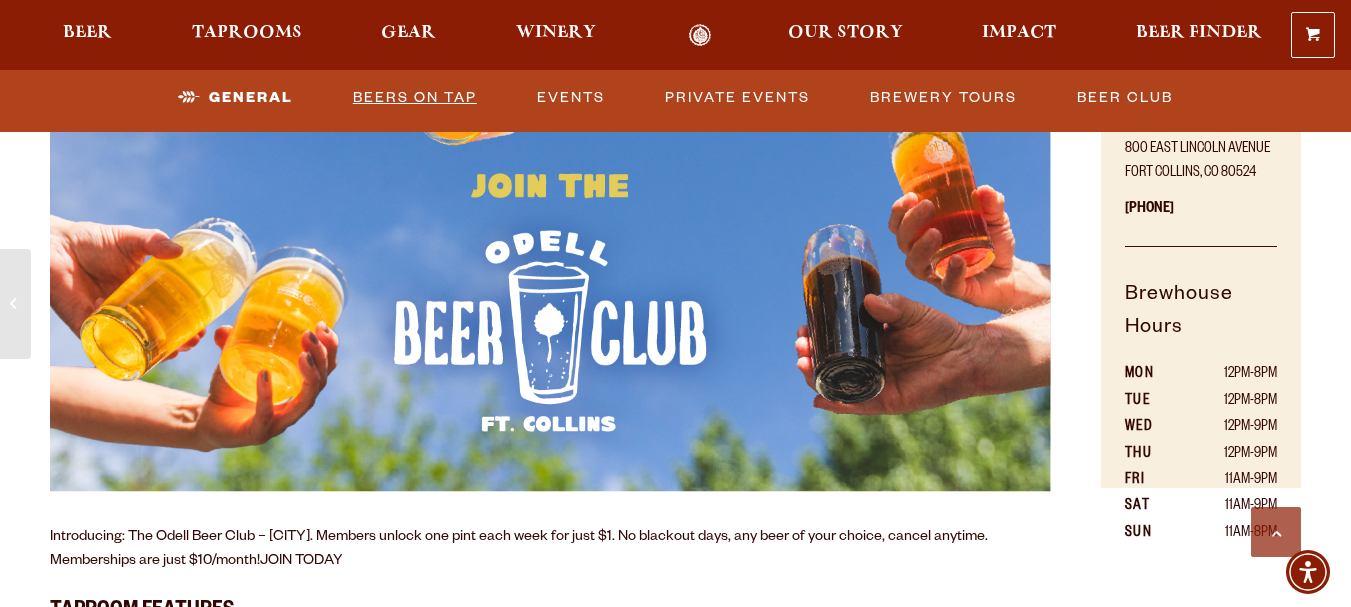 click on "Beers on Tap" at bounding box center [415, 98] 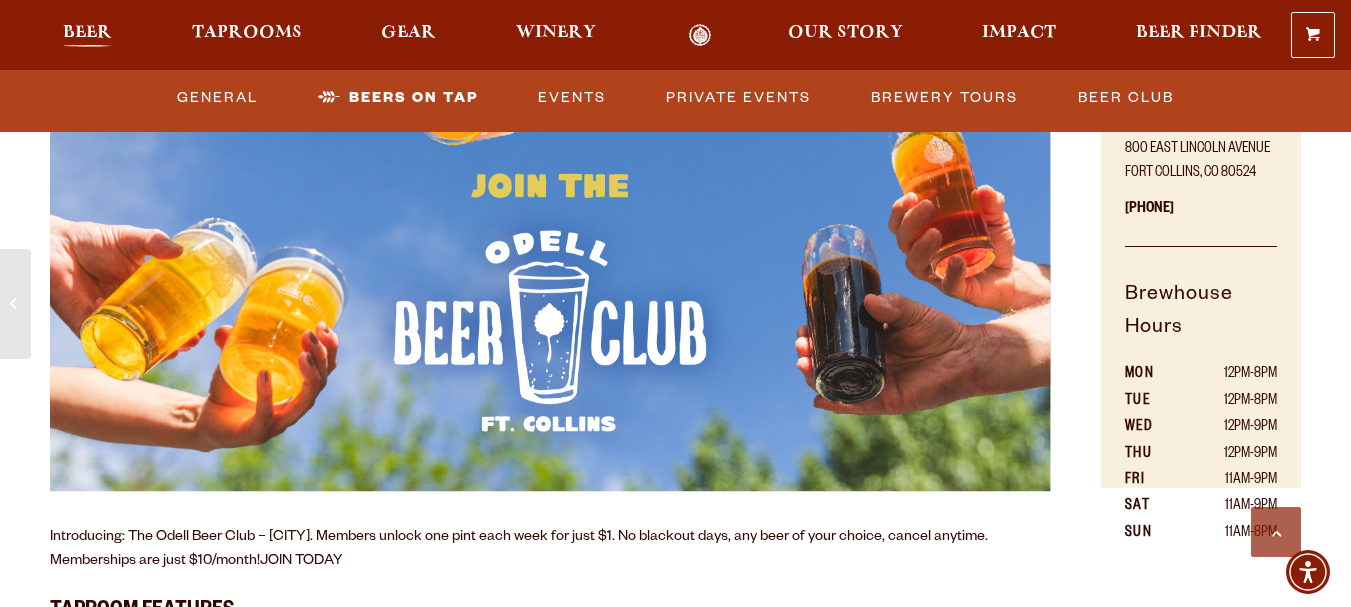 click on "Beer" at bounding box center [87, 33] 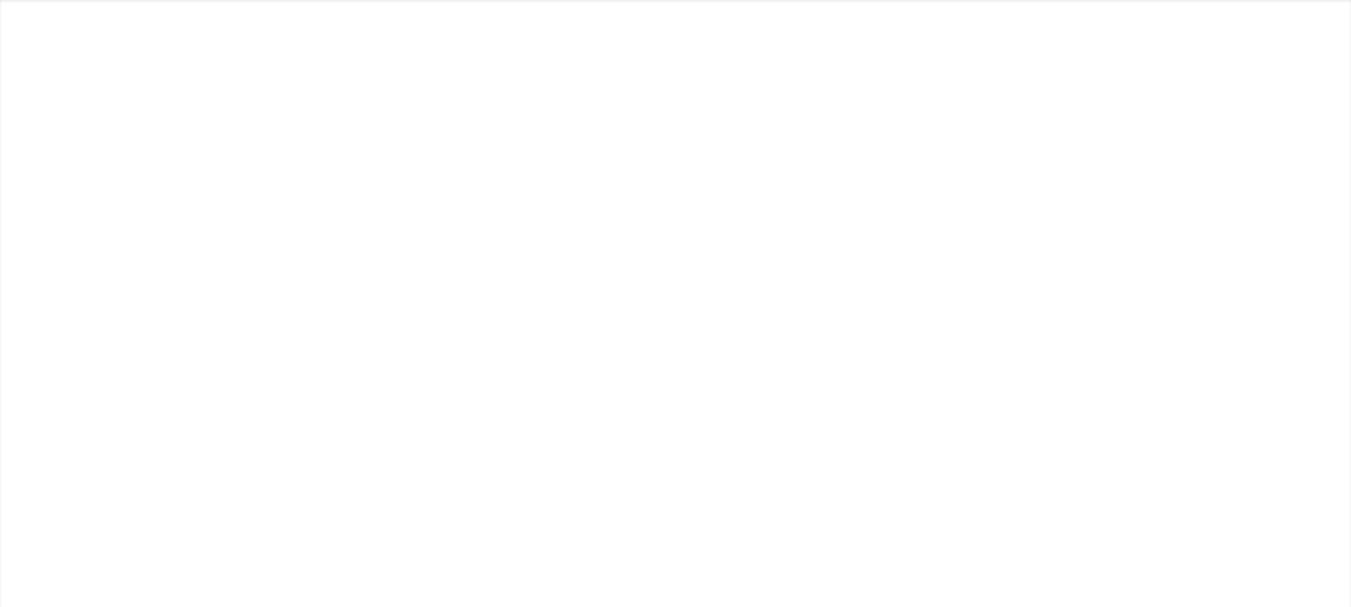 scroll, scrollTop: 0, scrollLeft: 0, axis: both 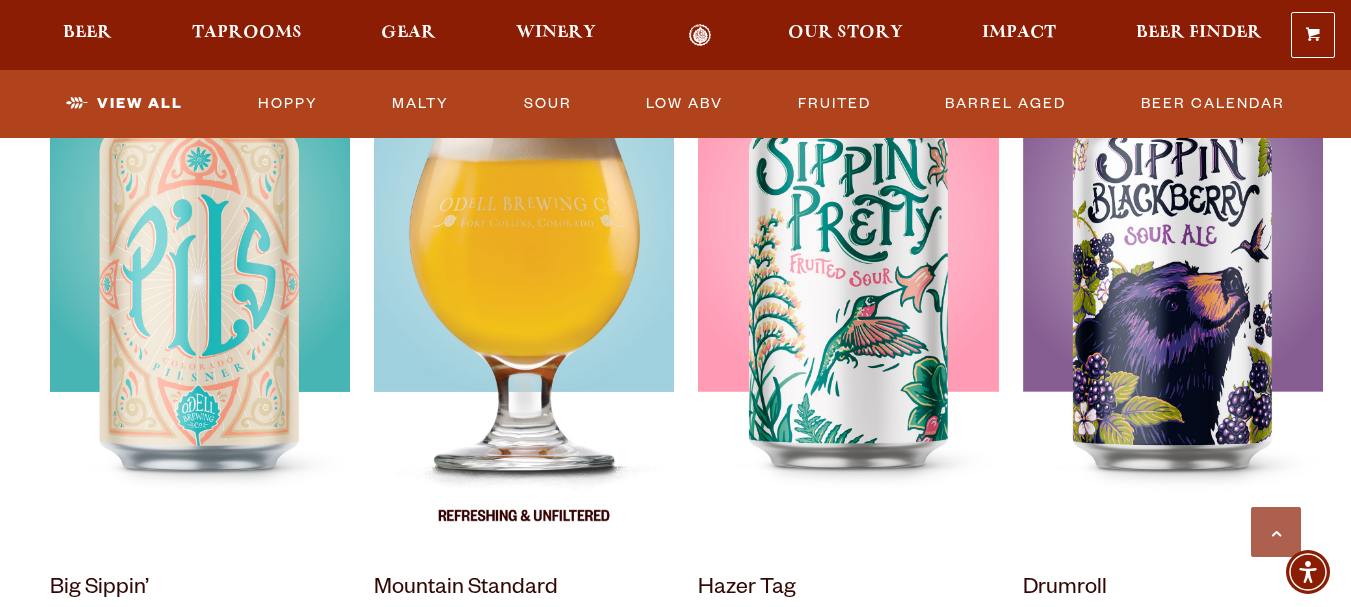click at bounding box center [524, 298] 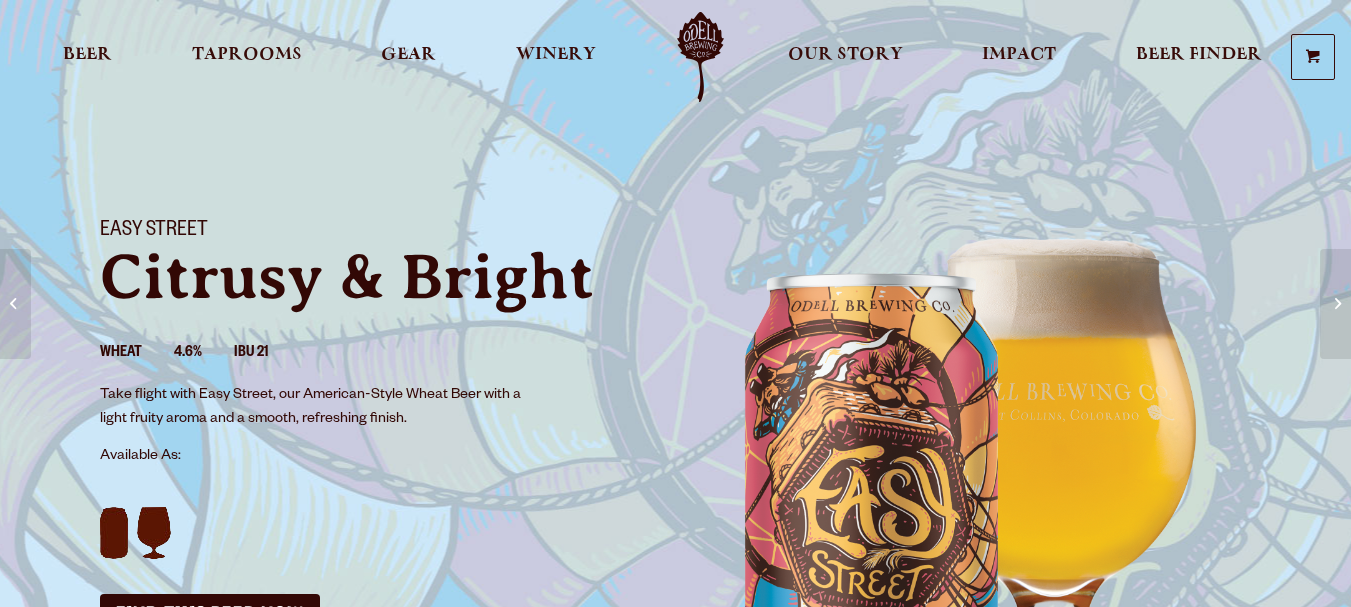 scroll, scrollTop: 0, scrollLeft: 0, axis: both 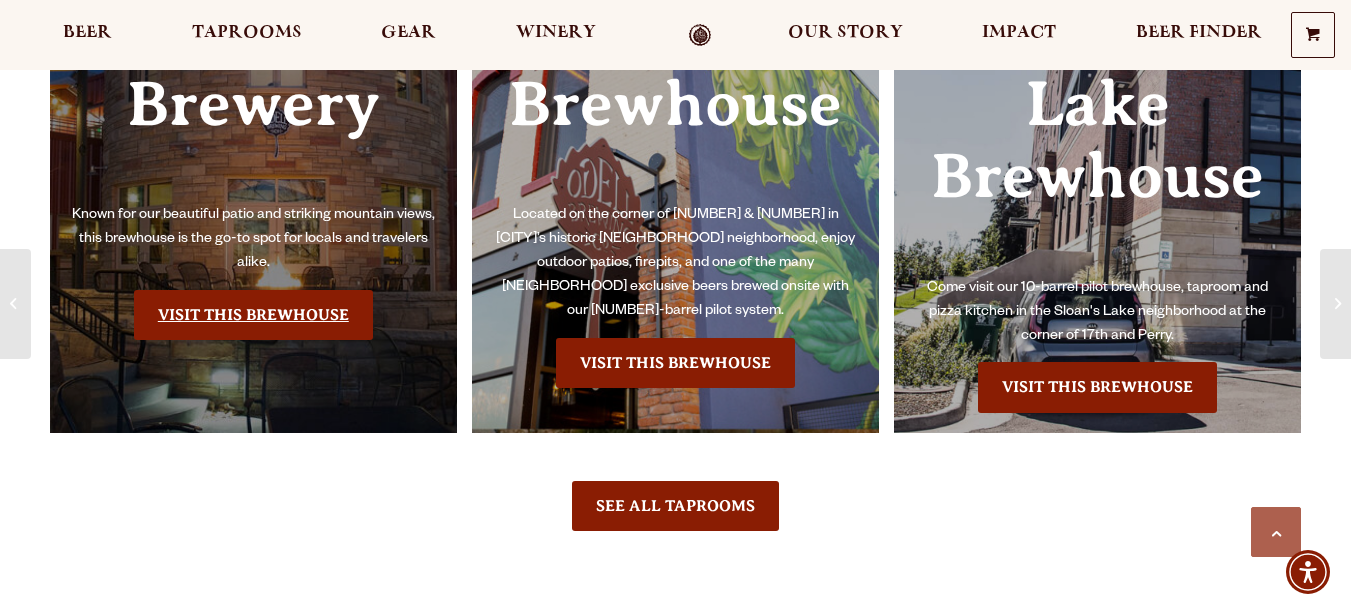click on "Visit this Brewhouse" at bounding box center [253, 315] 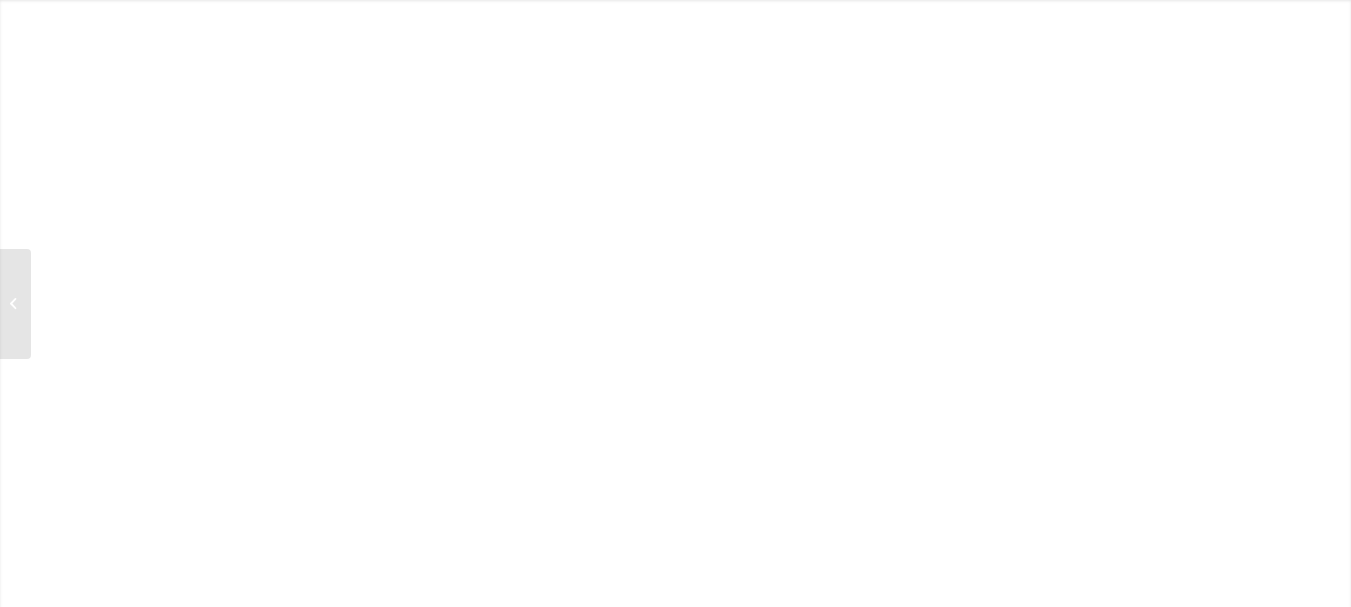 scroll, scrollTop: 0, scrollLeft: 0, axis: both 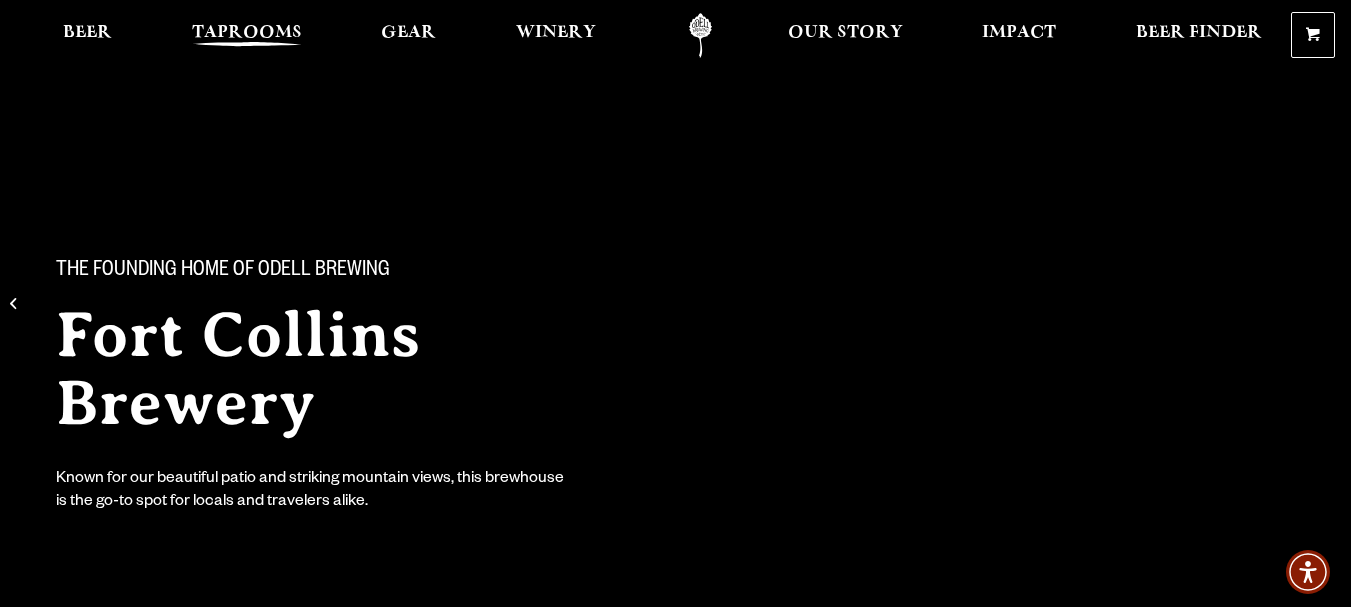 click on "Taprooms" at bounding box center [247, 33] 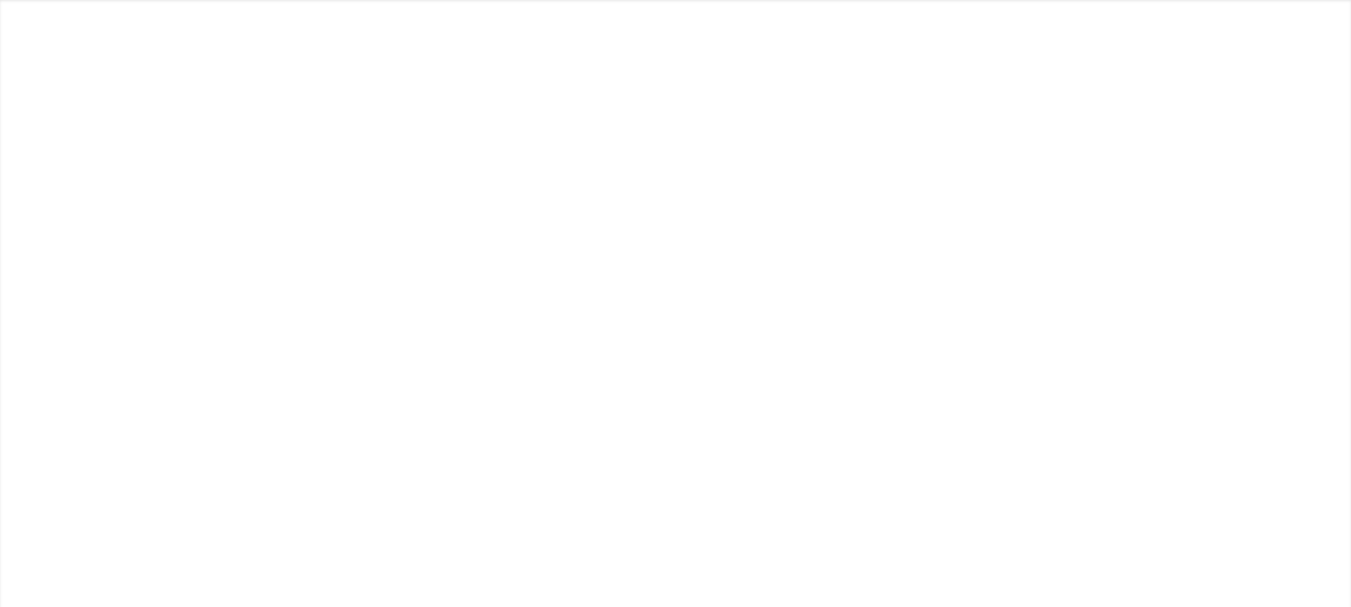 scroll, scrollTop: 0, scrollLeft: 0, axis: both 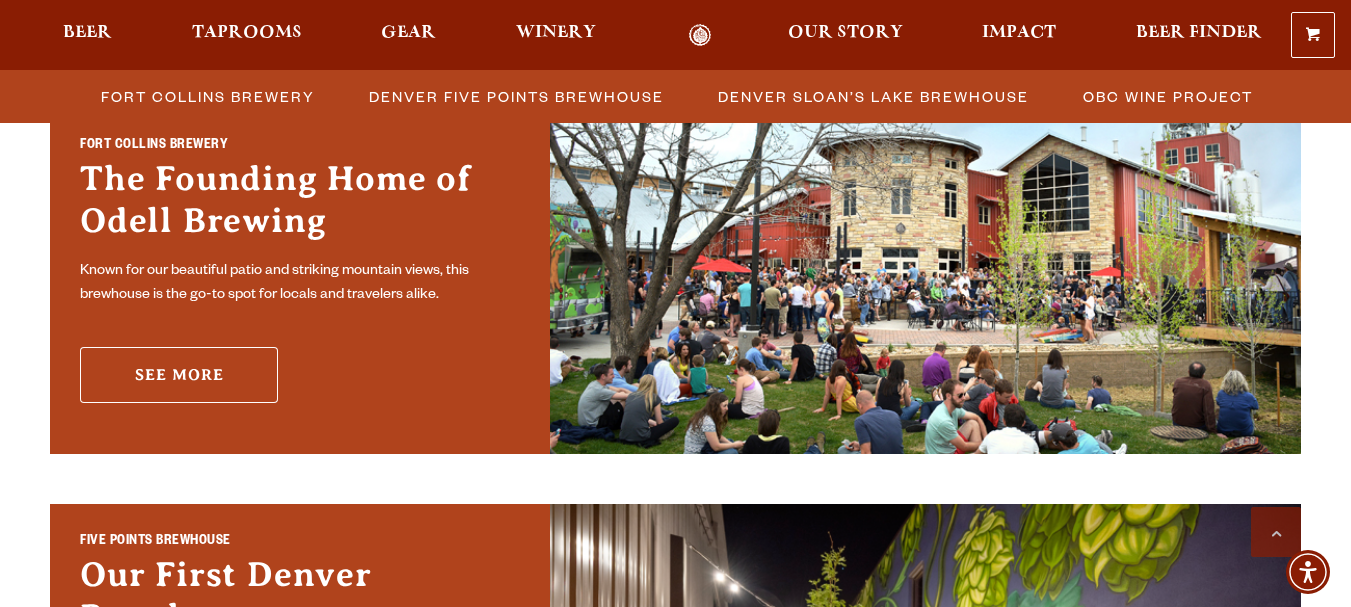 click on "See More" at bounding box center [179, 375] 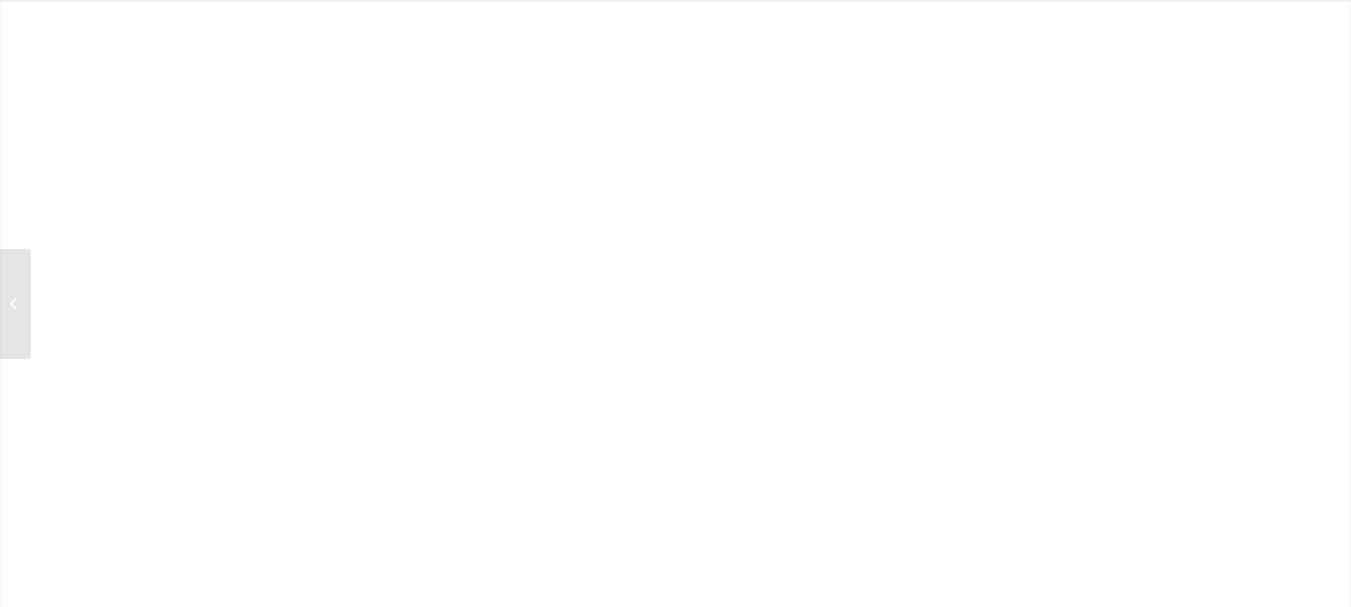 scroll, scrollTop: 0, scrollLeft: 0, axis: both 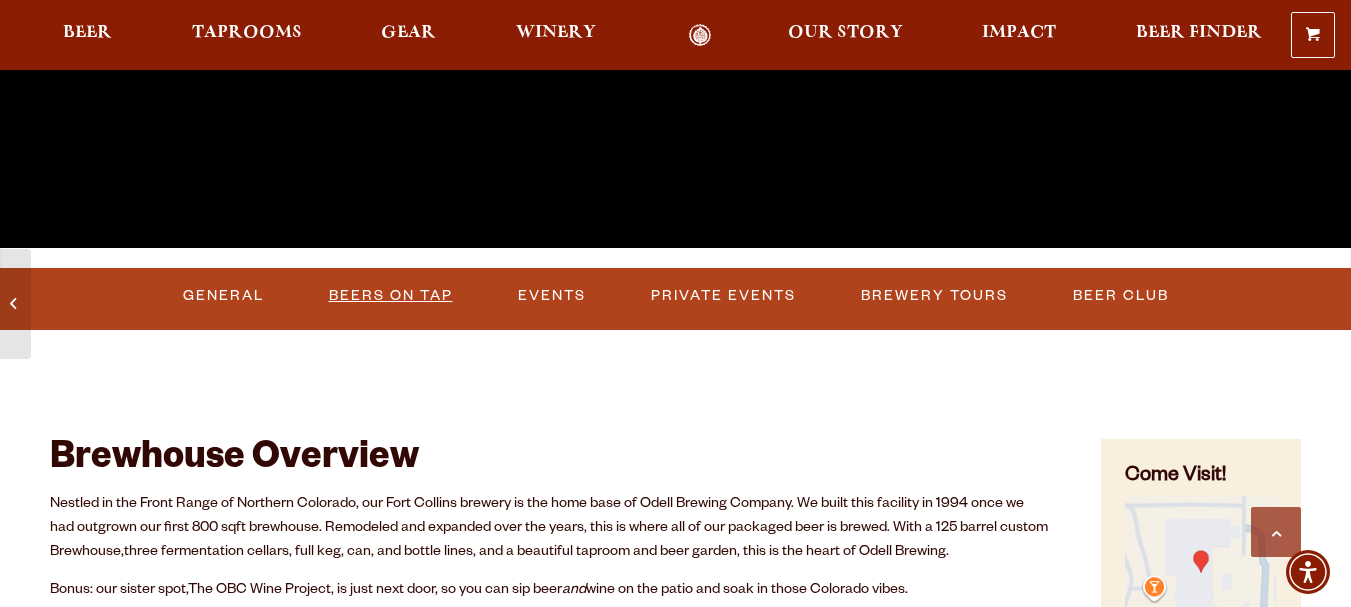 click on "Beers on Tap" at bounding box center (391, 296) 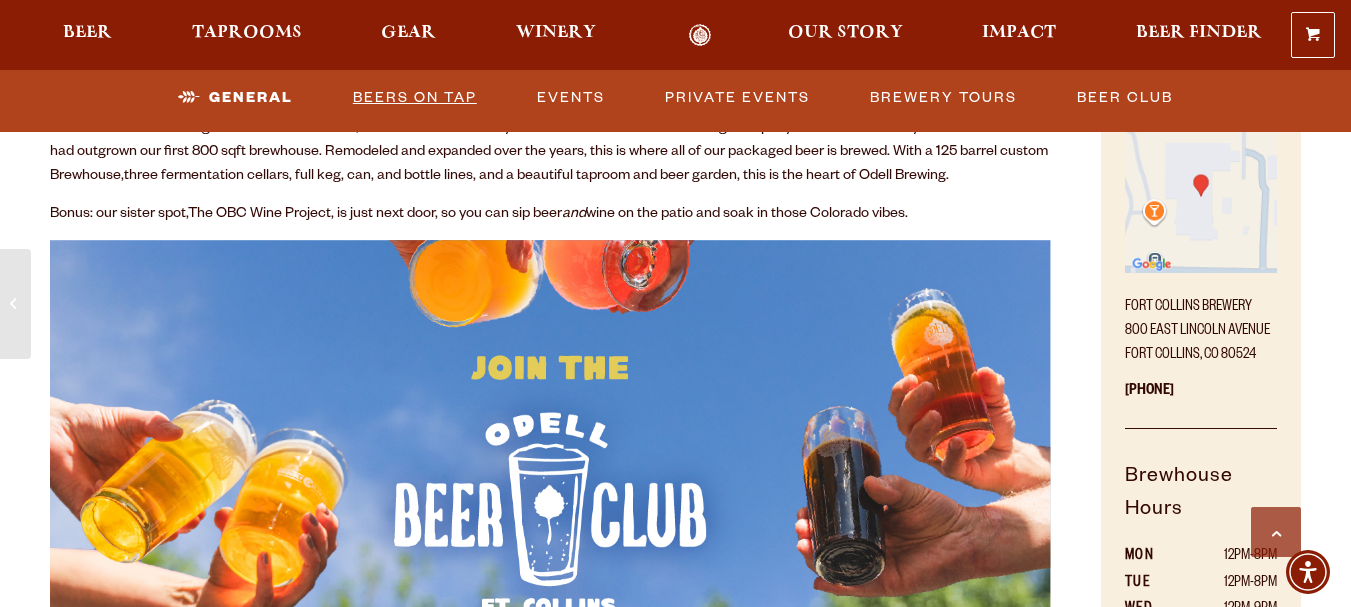 scroll, scrollTop: 1036, scrollLeft: 0, axis: vertical 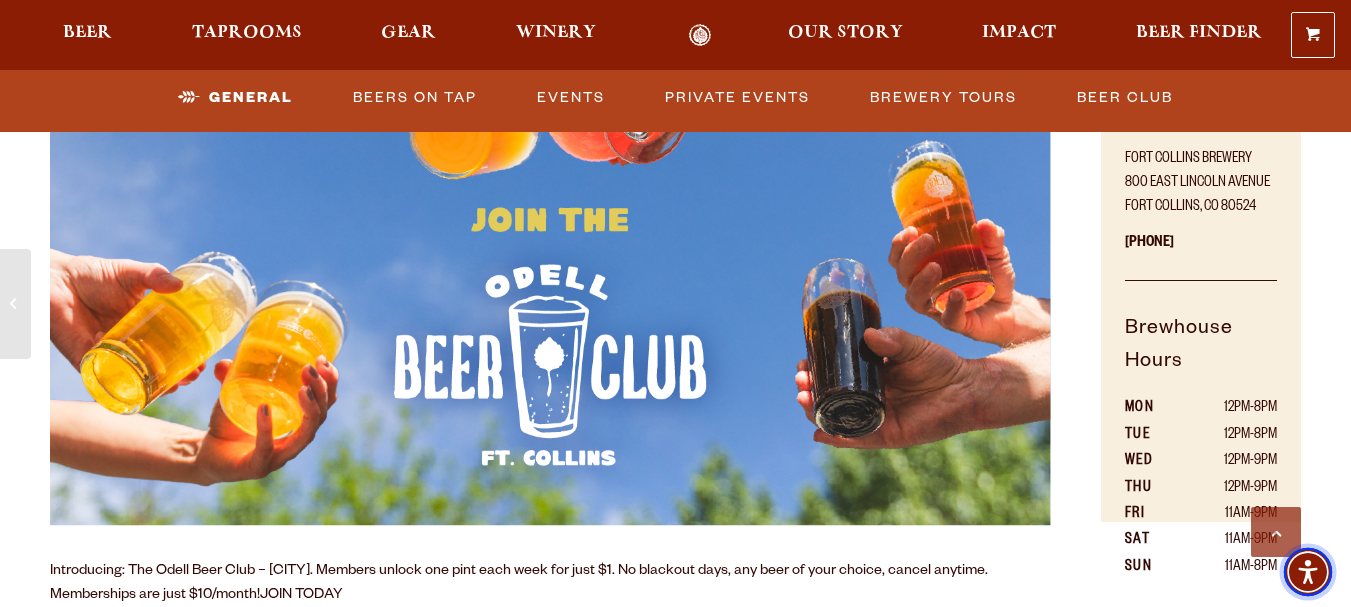click at bounding box center [1308, 572] 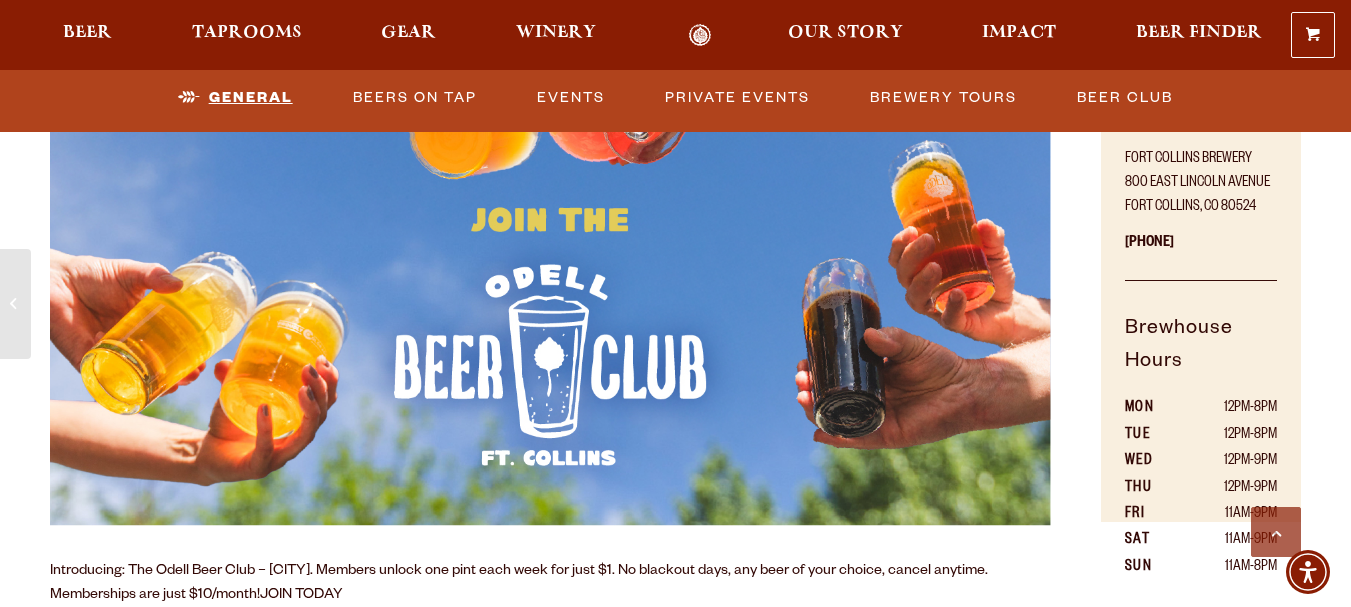 click on "General" at bounding box center [235, 98] 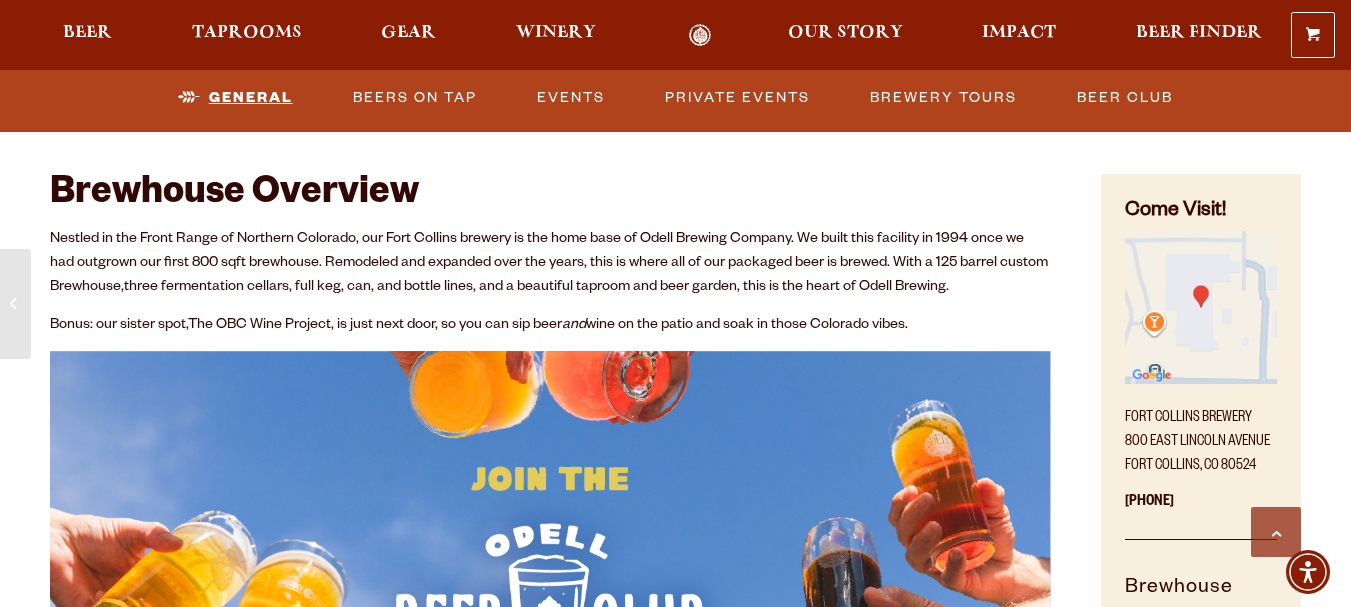 scroll, scrollTop: 775, scrollLeft: 0, axis: vertical 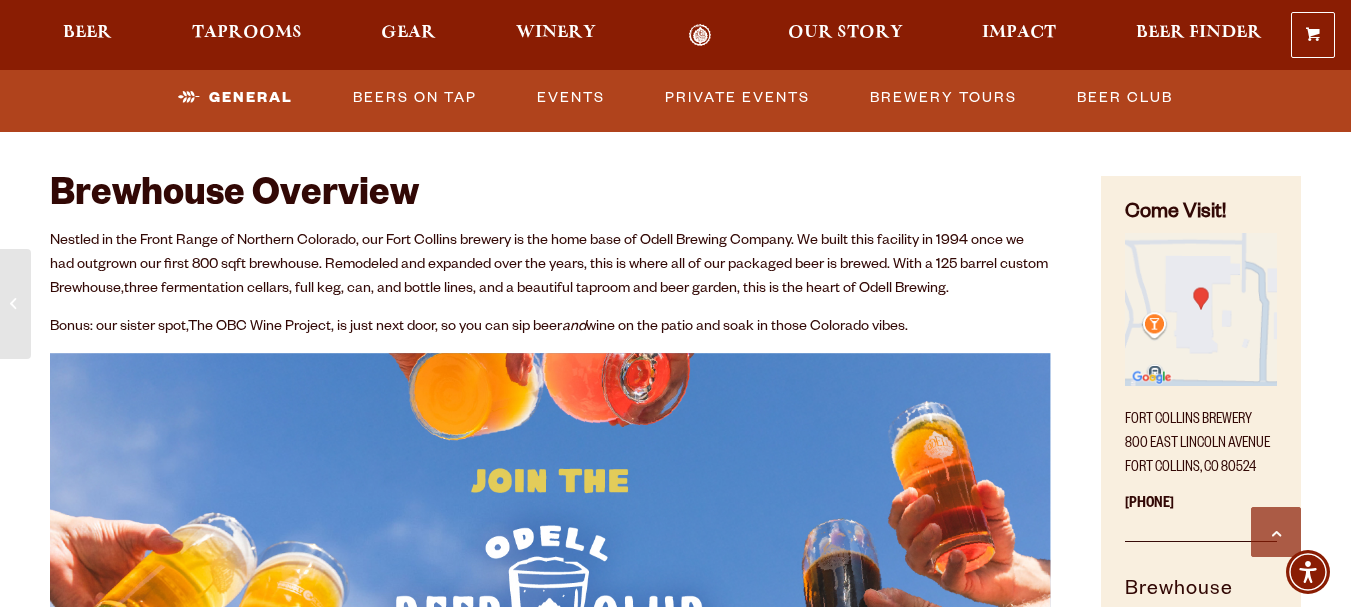 click at bounding box center [550, 570] 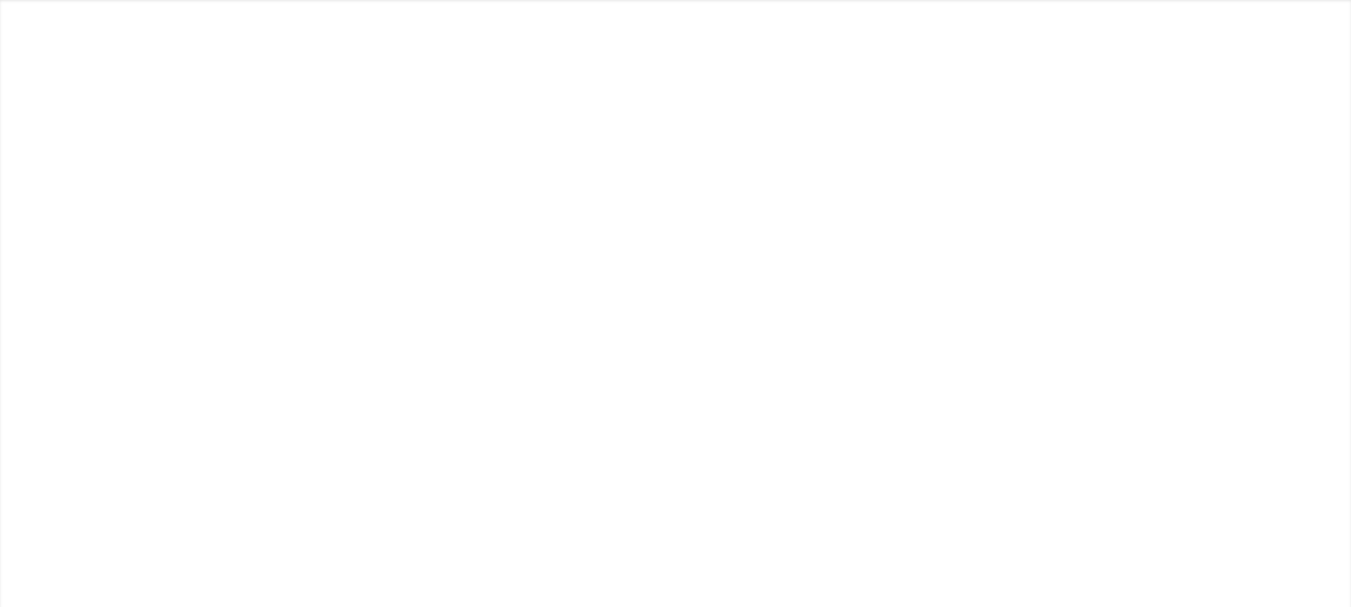 scroll, scrollTop: 0, scrollLeft: 0, axis: both 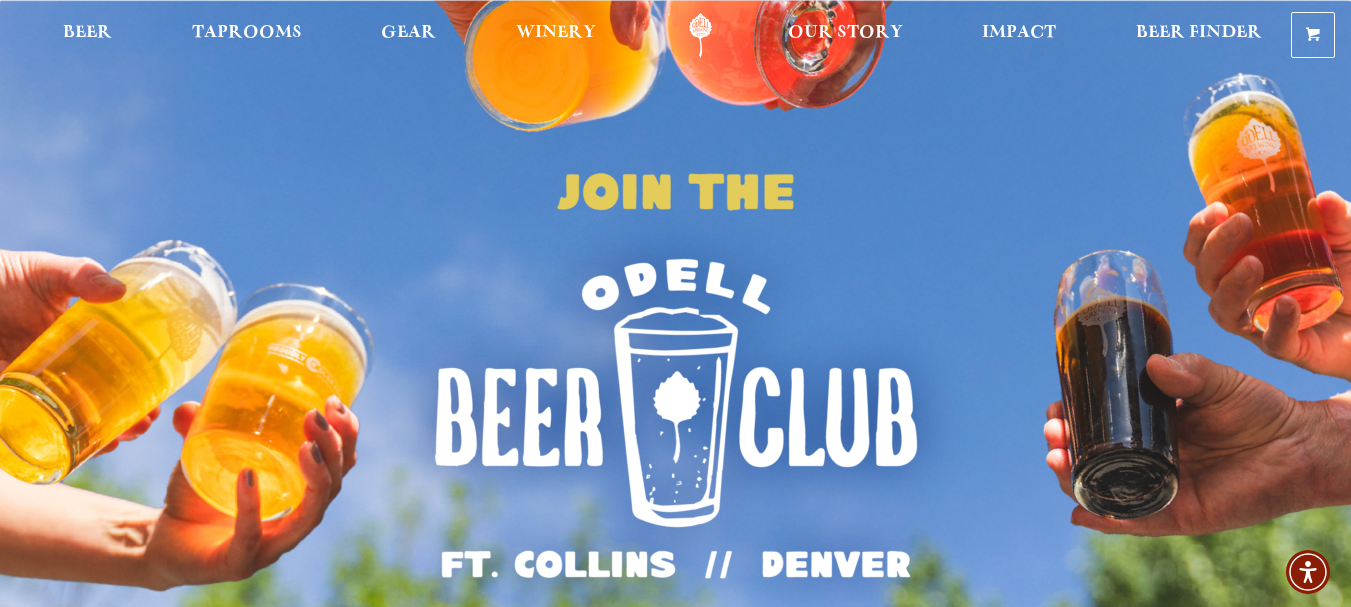 click at bounding box center (700, 35) 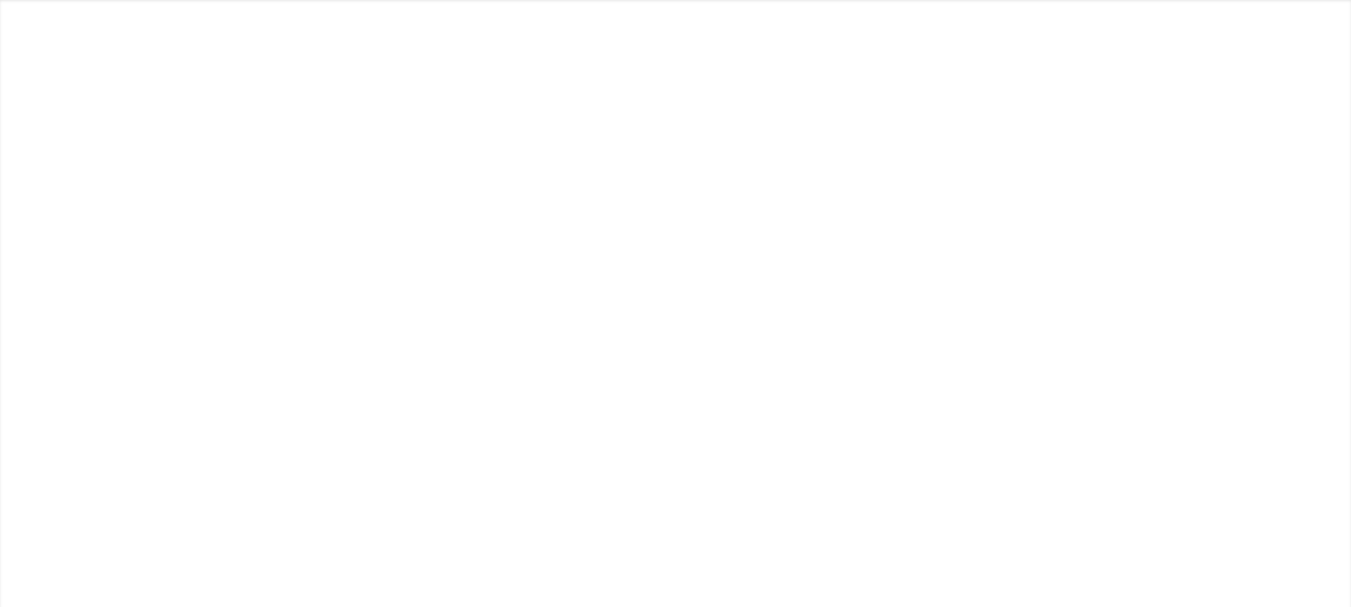 scroll, scrollTop: 0, scrollLeft: 0, axis: both 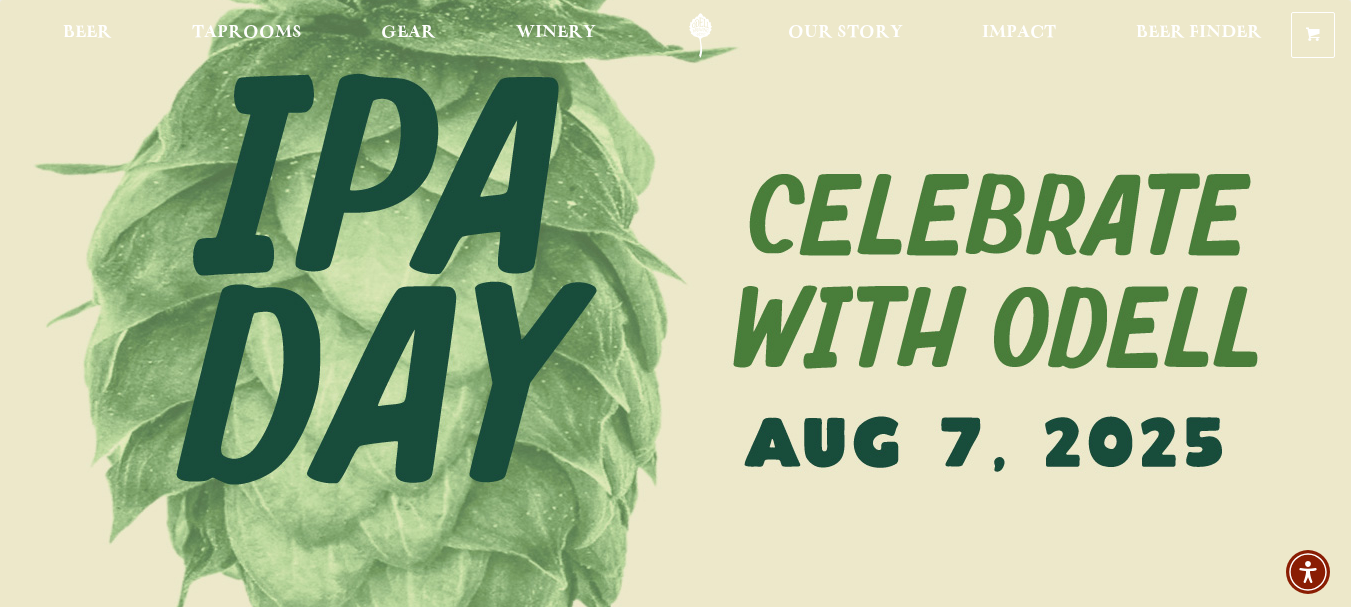 click at bounding box center (700, 35) 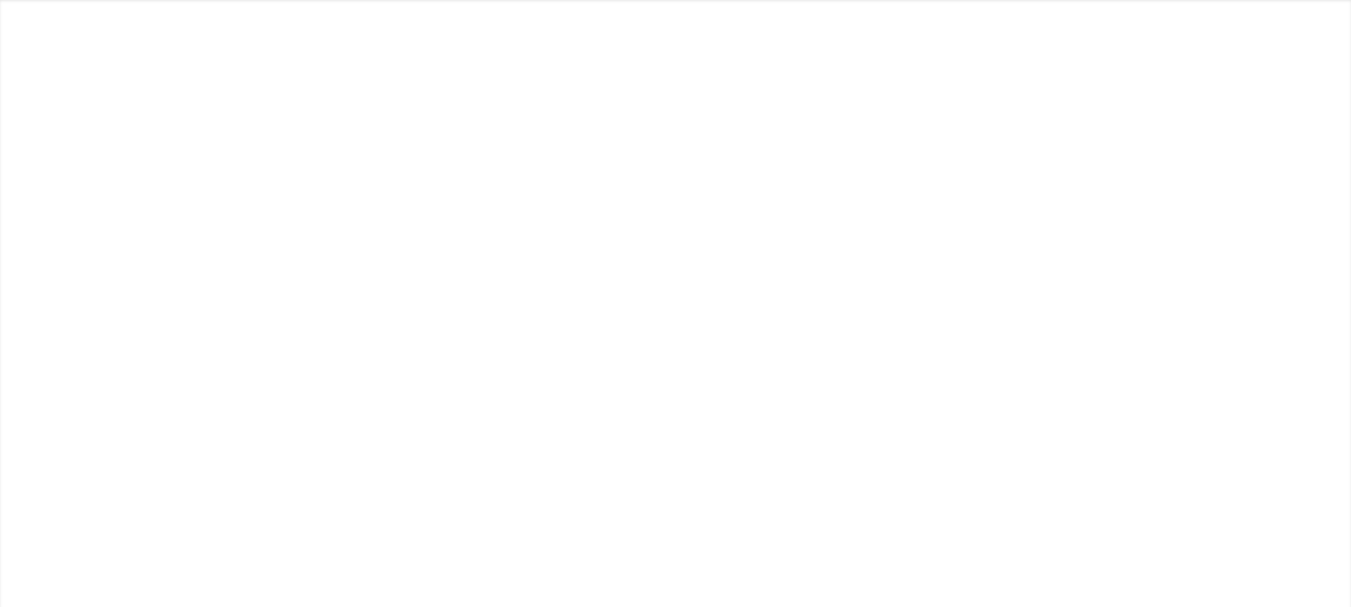 scroll, scrollTop: 0, scrollLeft: 0, axis: both 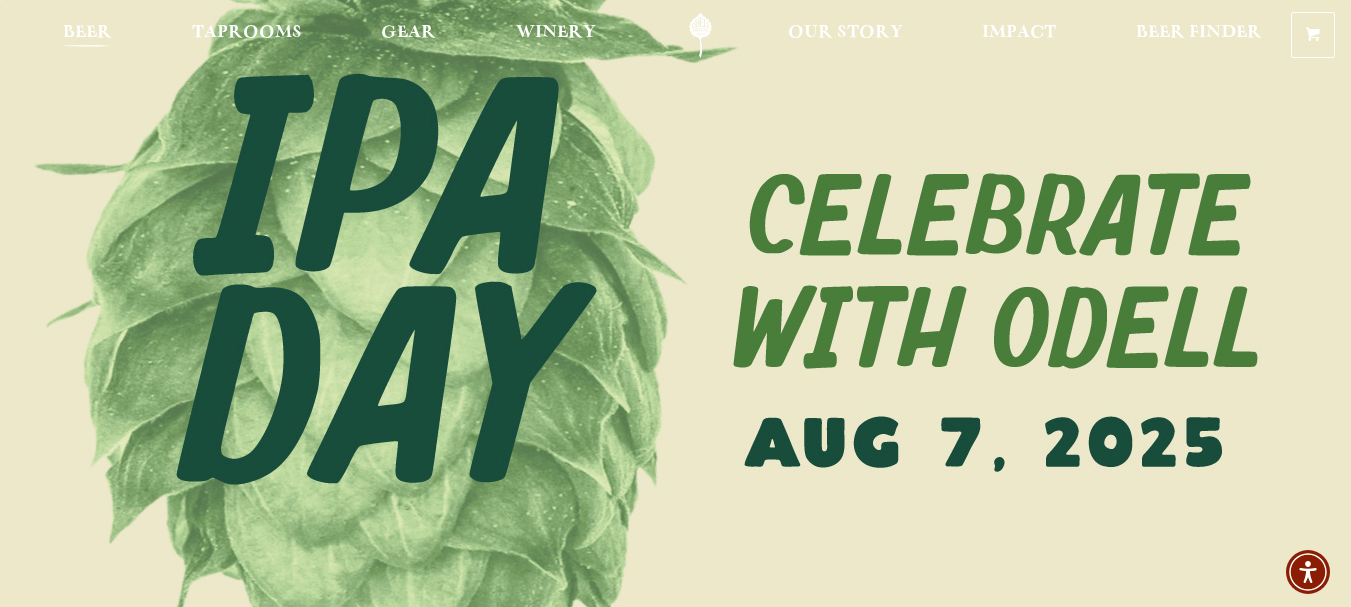 click on "Beer" at bounding box center (87, 33) 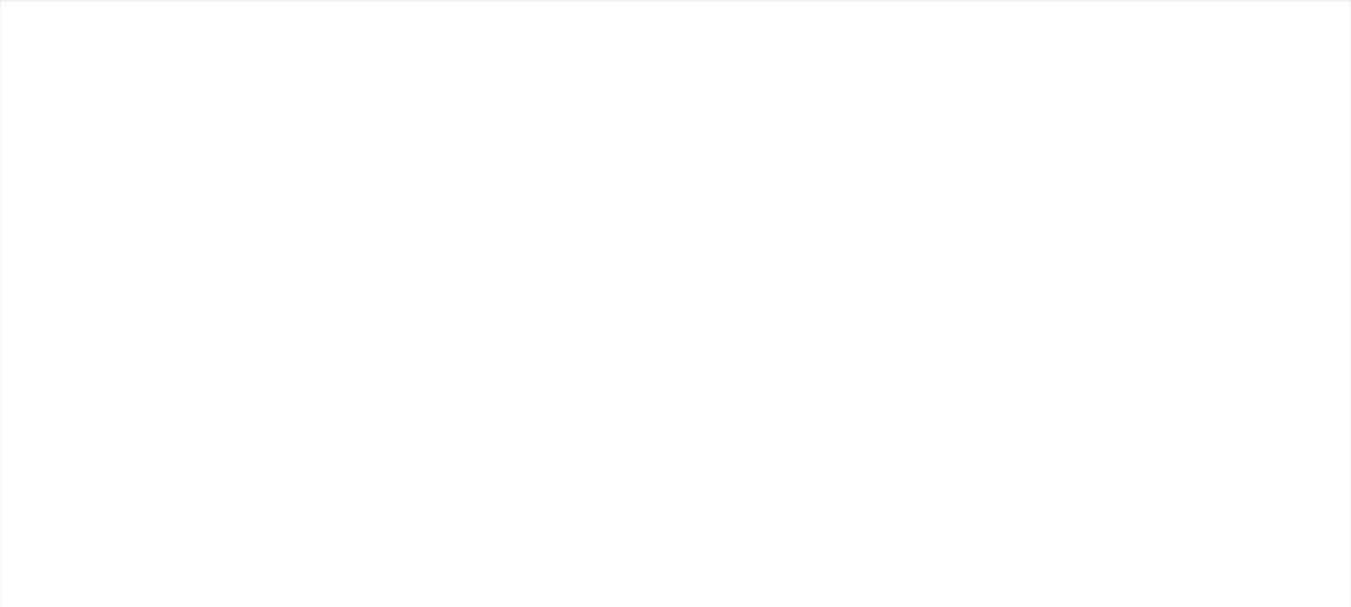 scroll, scrollTop: 0, scrollLeft: 0, axis: both 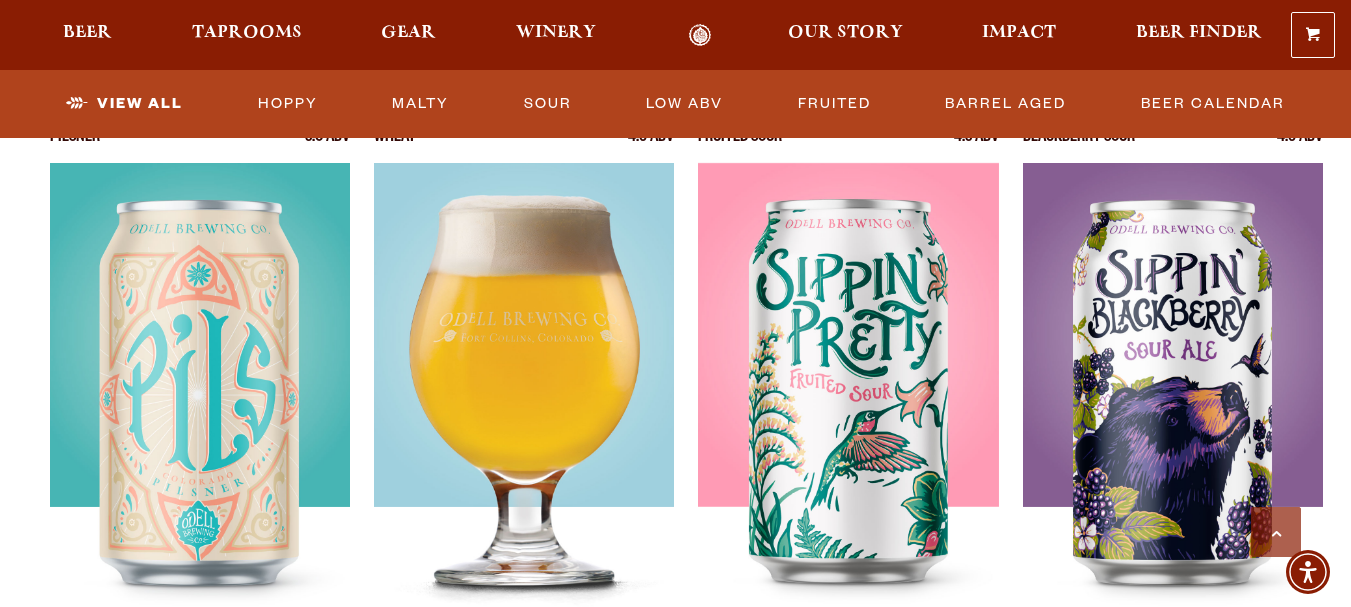 click at bounding box center (524, 413) 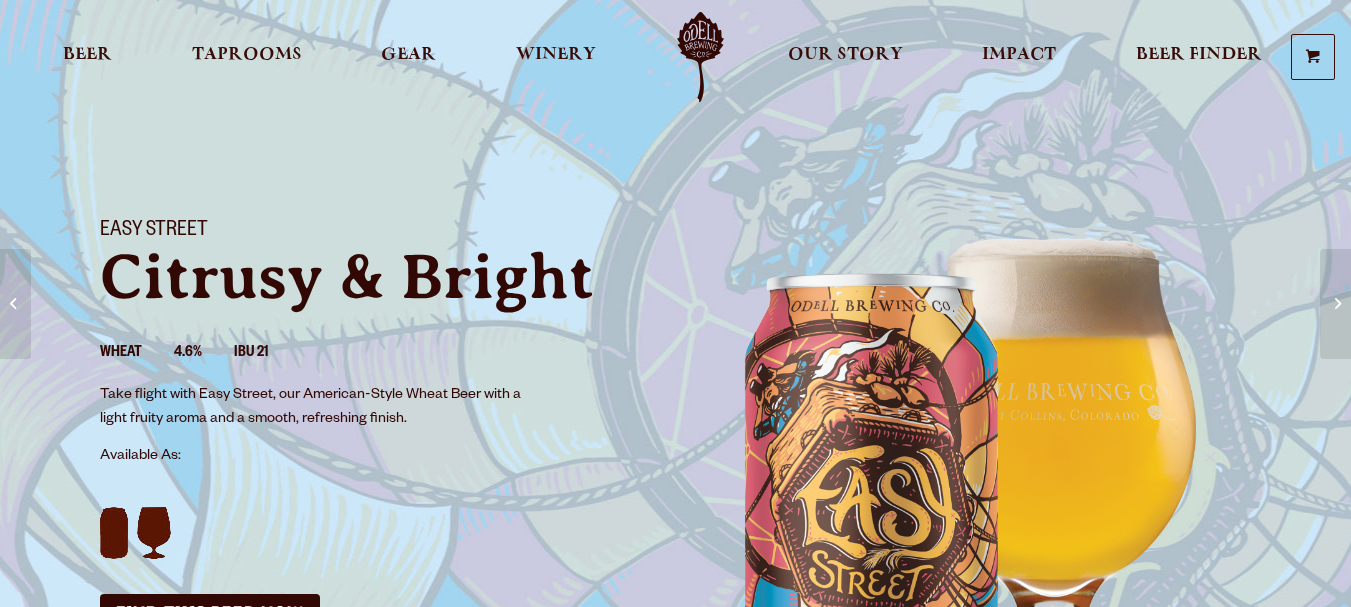 scroll, scrollTop: 0, scrollLeft: 0, axis: both 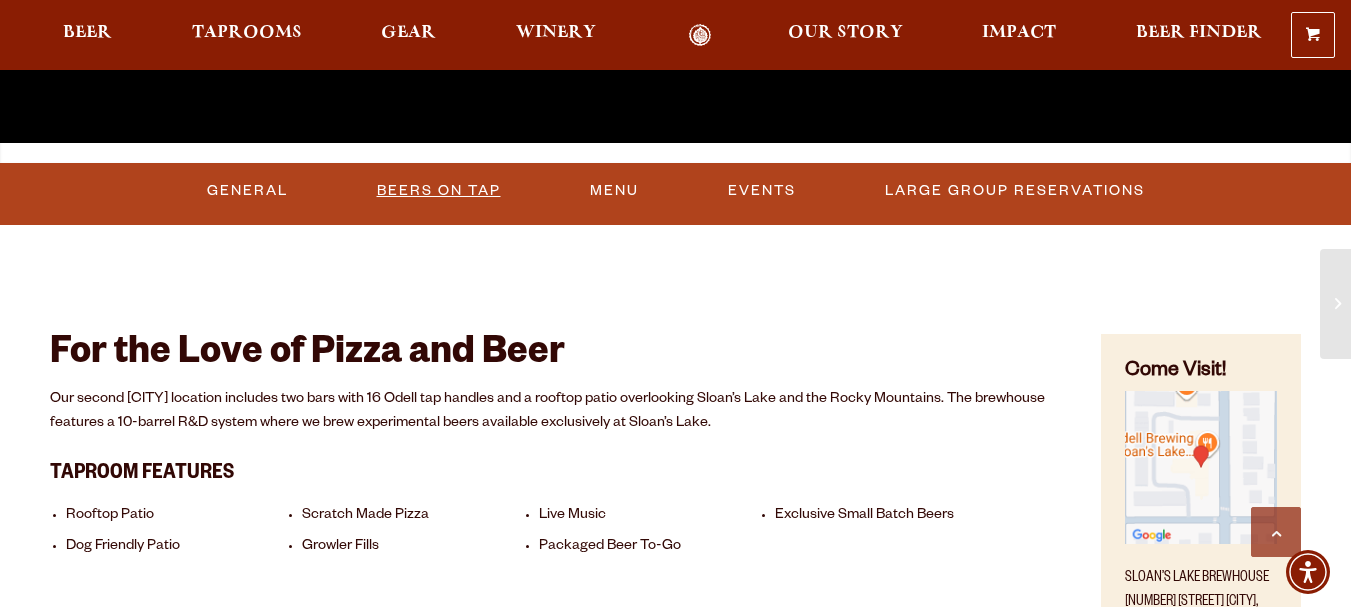 click on "Beers On Tap" at bounding box center (439, 191) 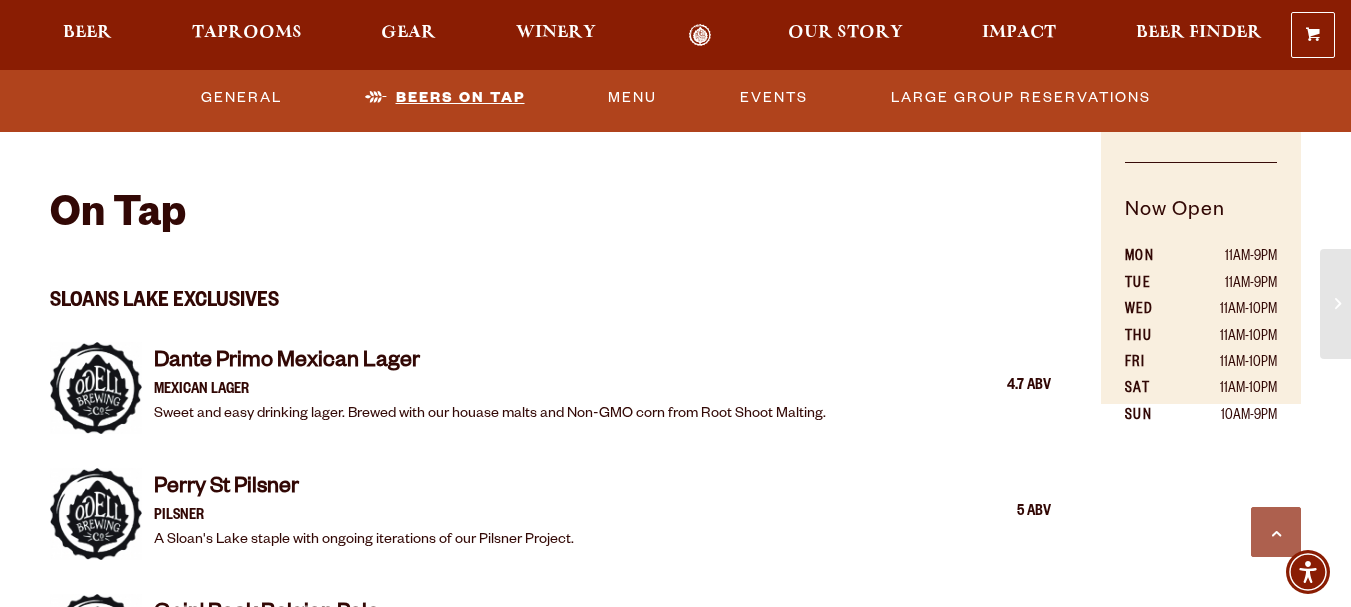 scroll, scrollTop: 1172, scrollLeft: 0, axis: vertical 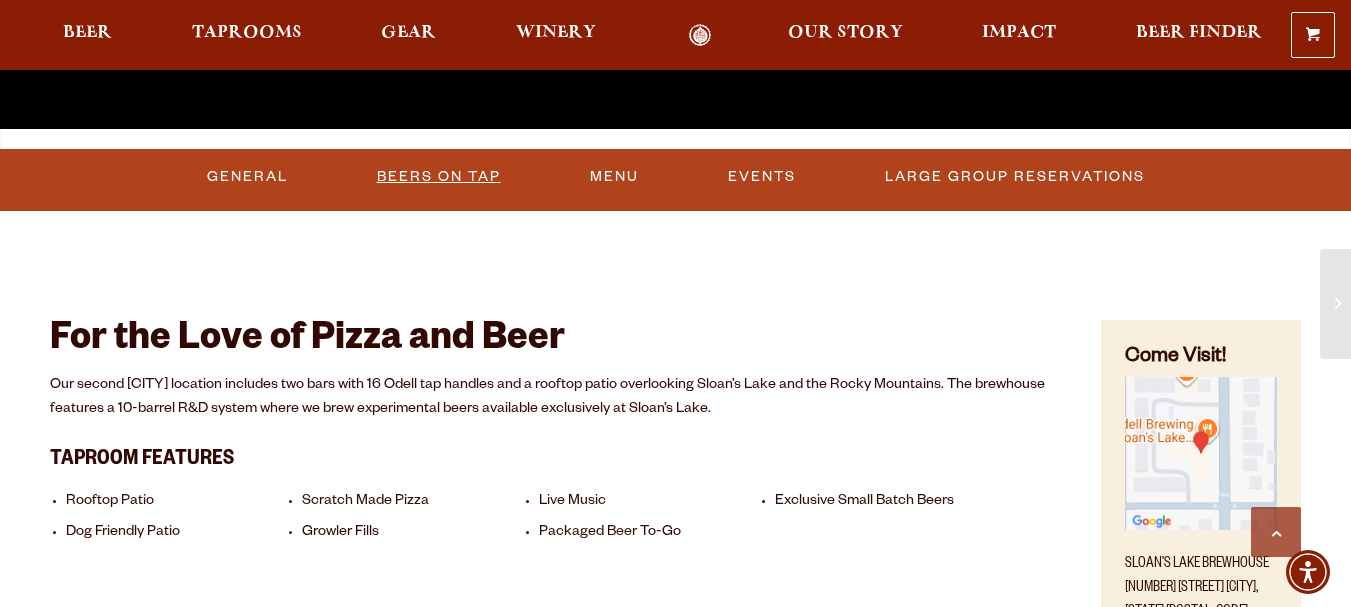 click on "Beers On Tap" at bounding box center (439, 177) 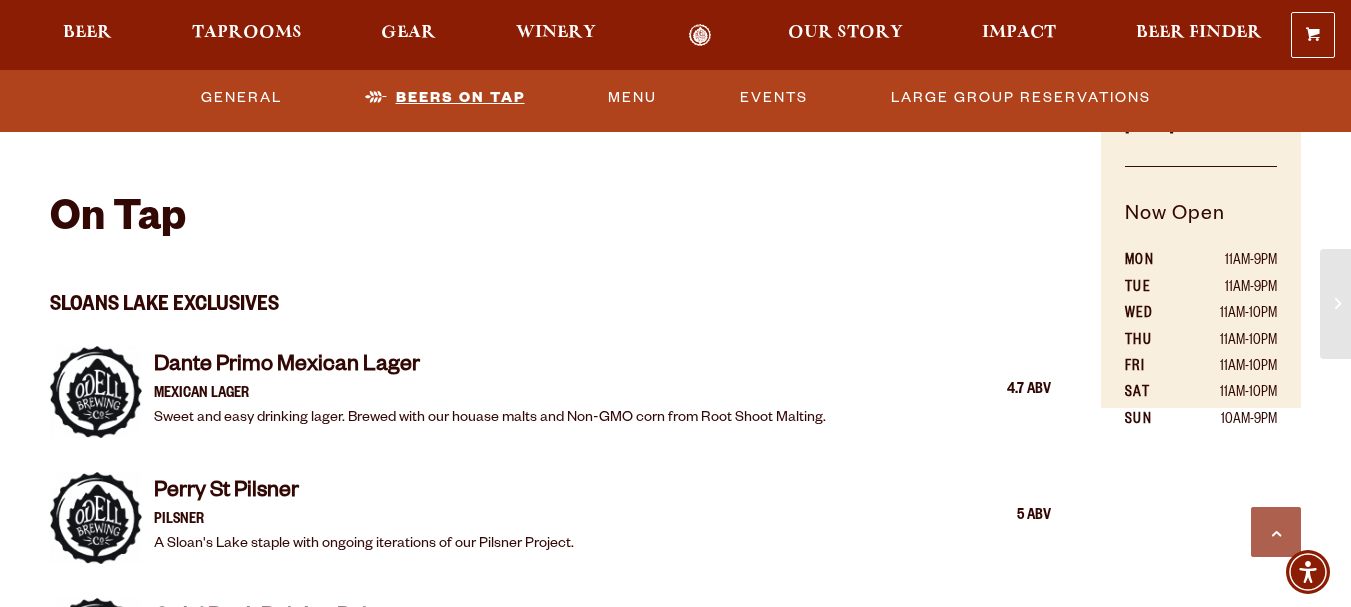 scroll, scrollTop: 1172, scrollLeft: 0, axis: vertical 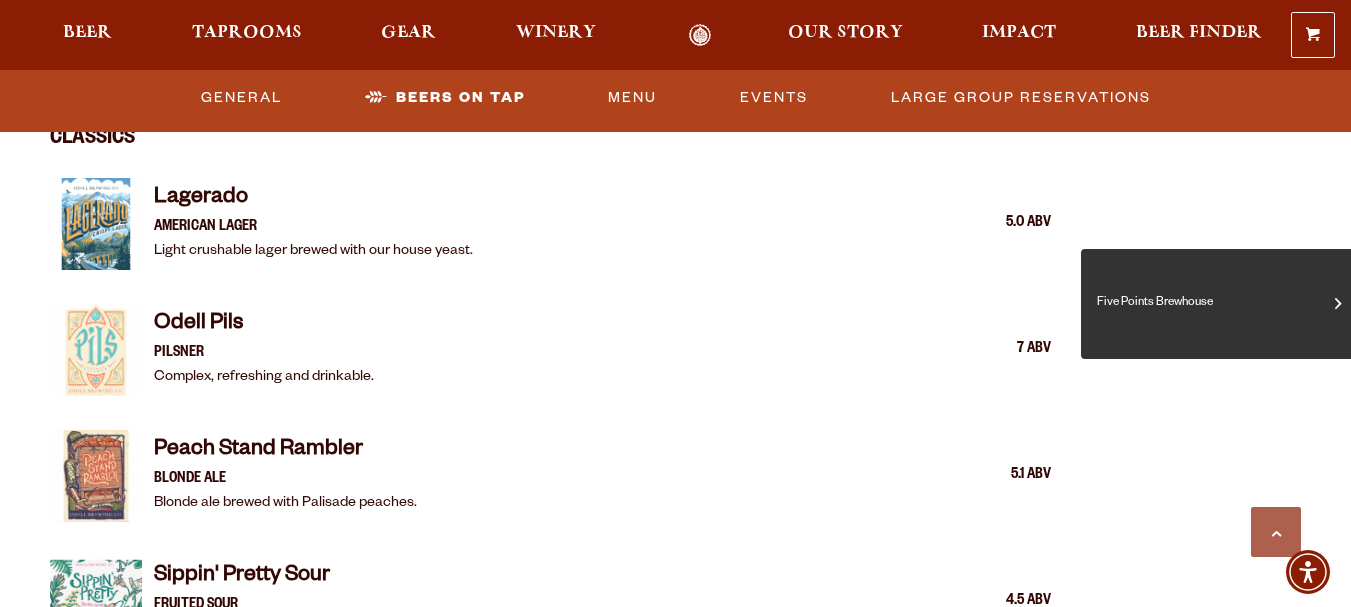 click on "Five Points Brewhouse" at bounding box center [1207, 304] 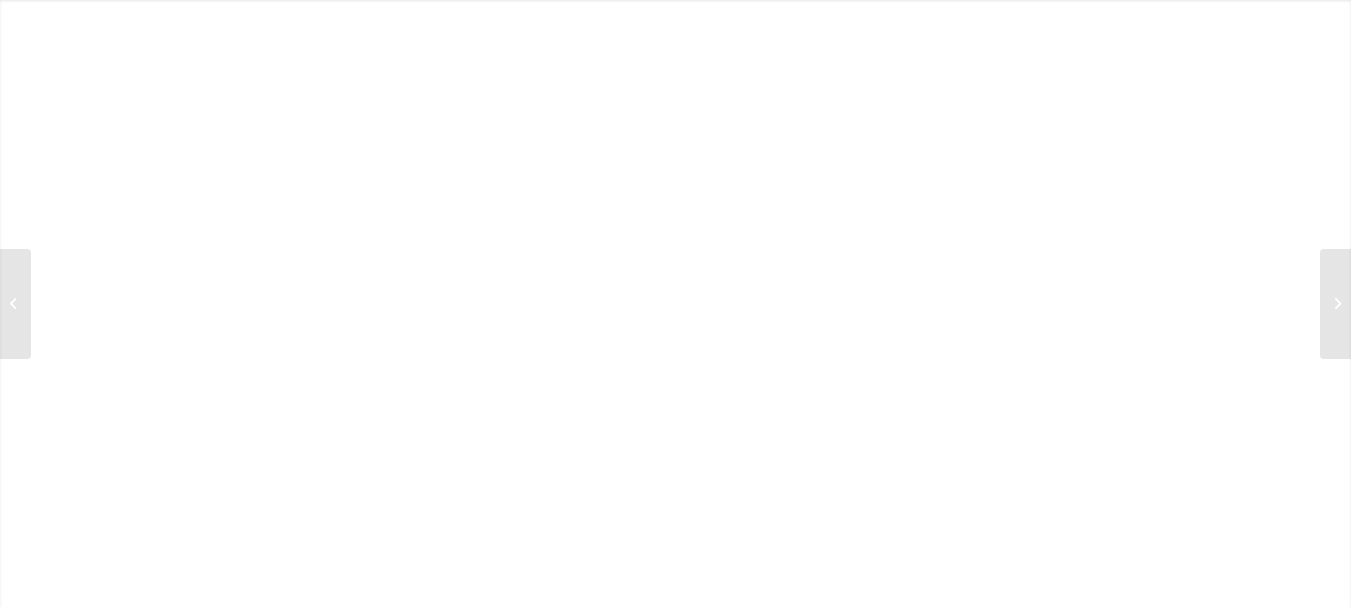 scroll, scrollTop: 0, scrollLeft: 0, axis: both 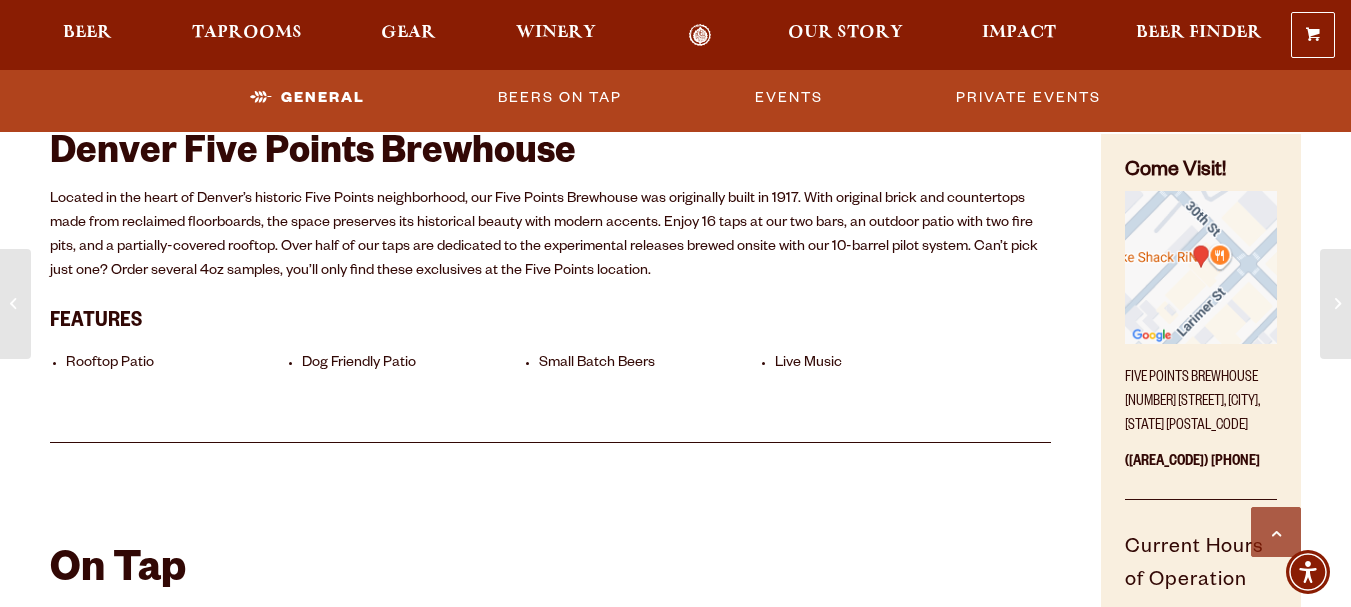 click at bounding box center [1201, 267] 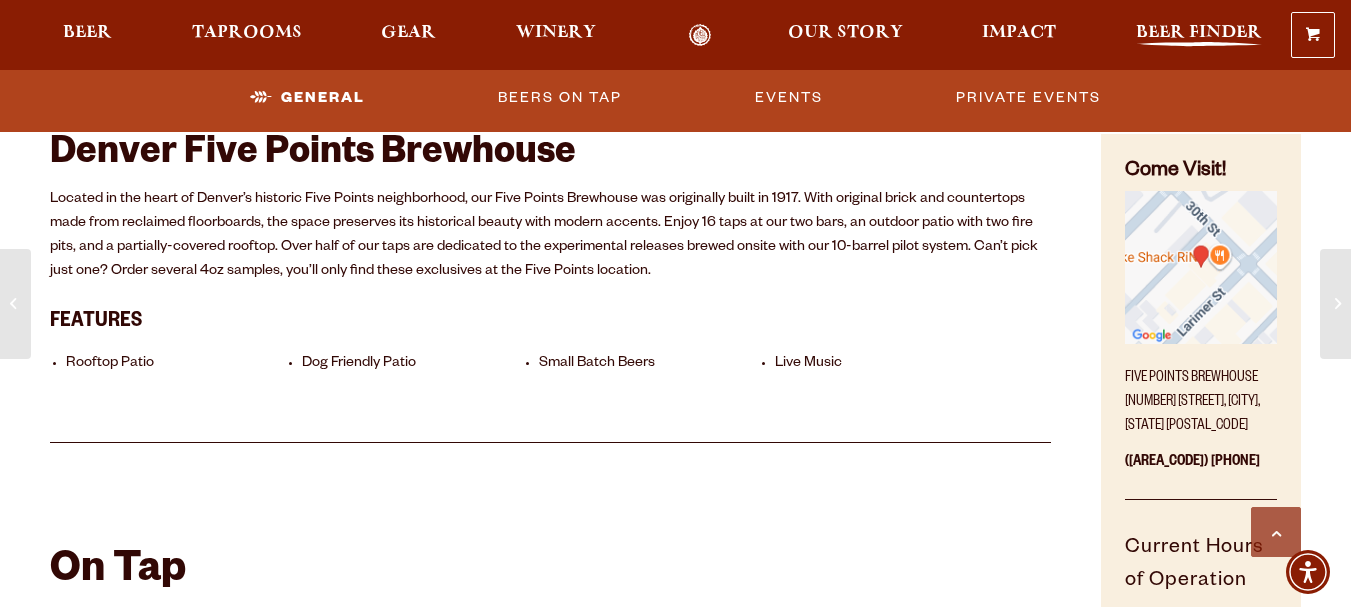 click on "Beer Finder" at bounding box center [1199, 33] 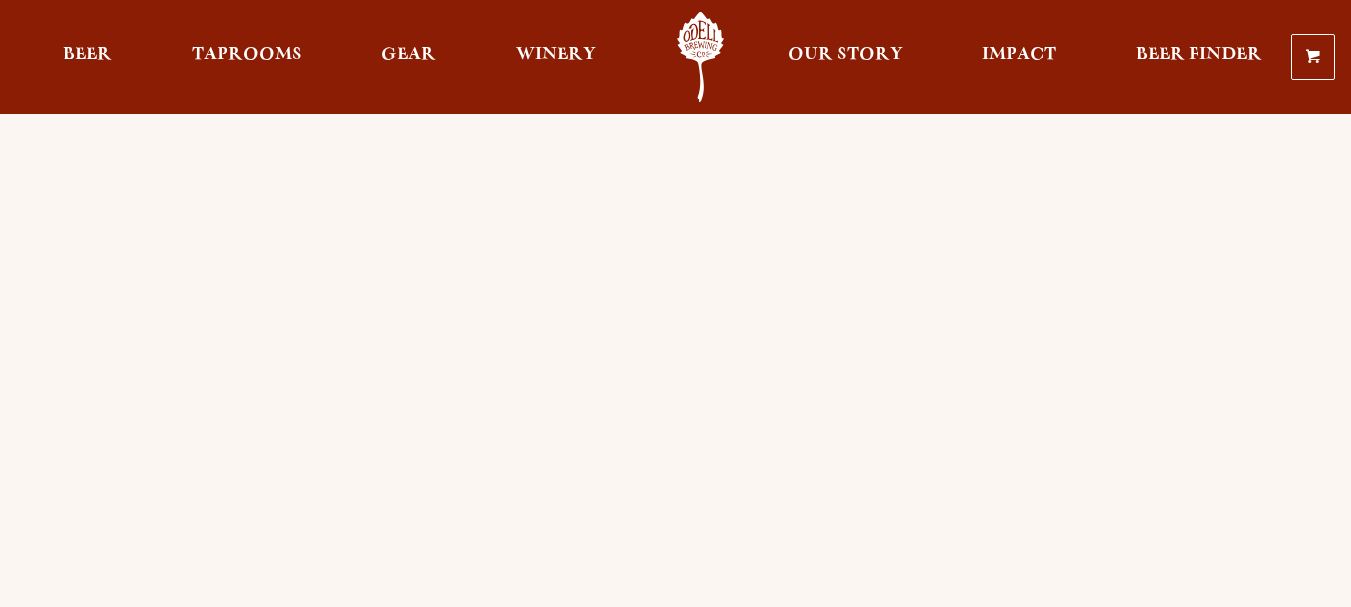 scroll, scrollTop: 0, scrollLeft: 0, axis: both 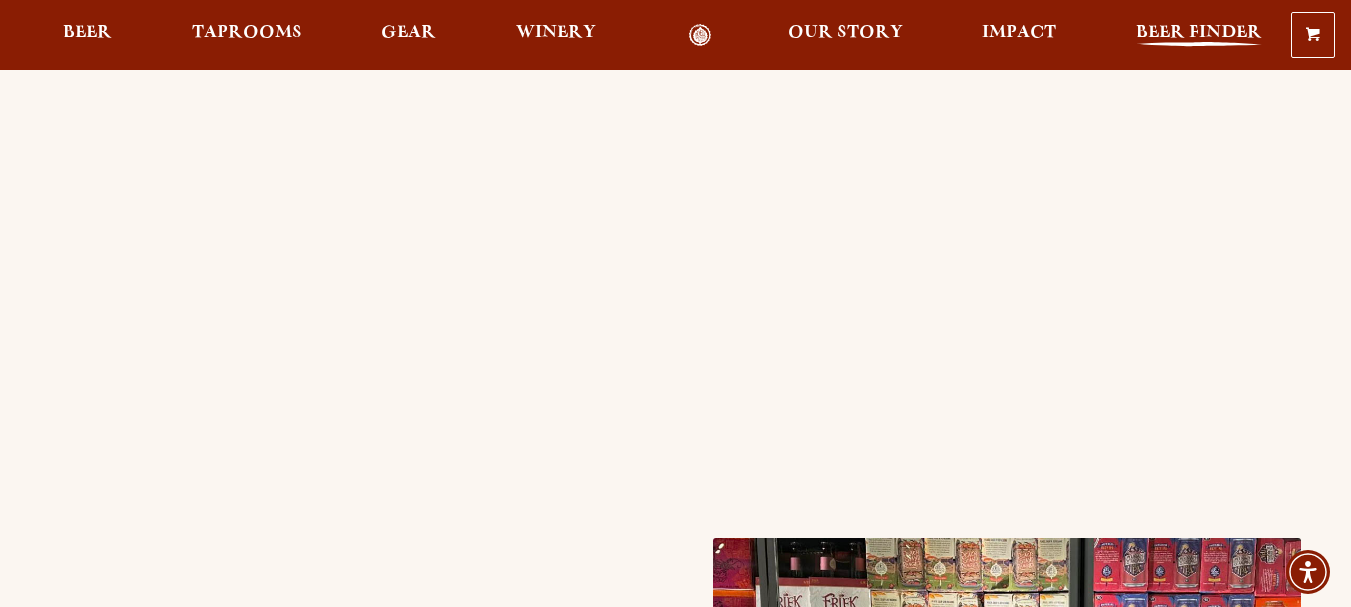 click on "Beer Finder" at bounding box center [1199, 33] 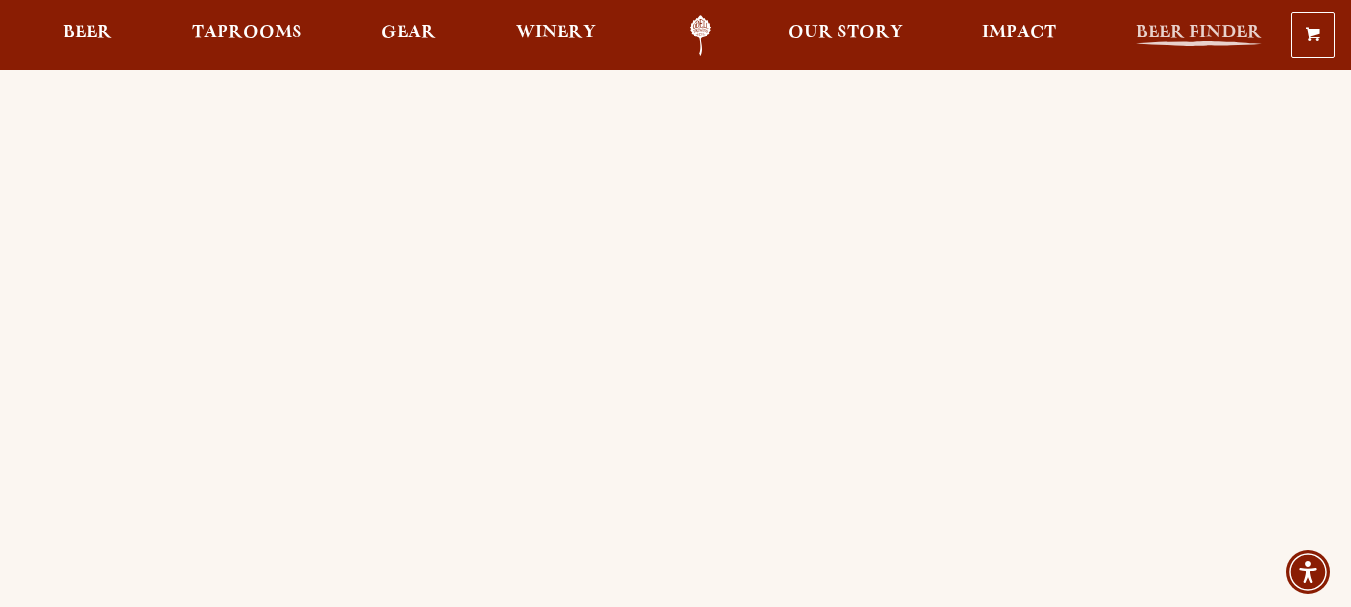 scroll, scrollTop: 0, scrollLeft: 0, axis: both 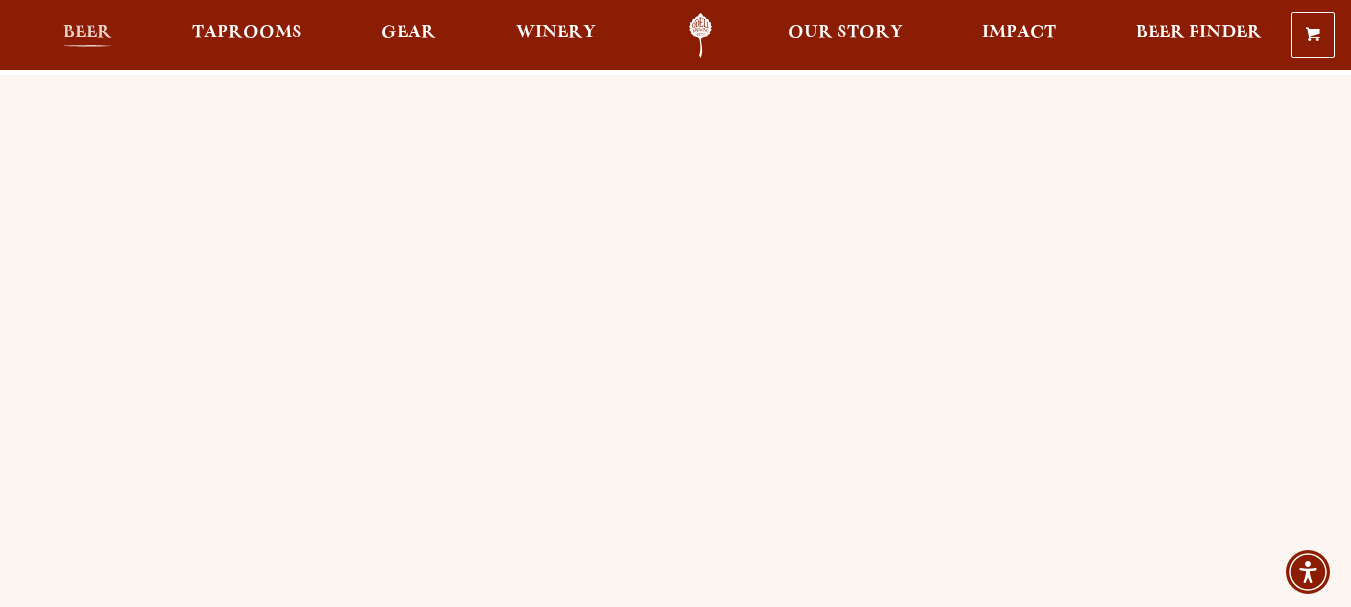 click on "Beer" at bounding box center [87, 33] 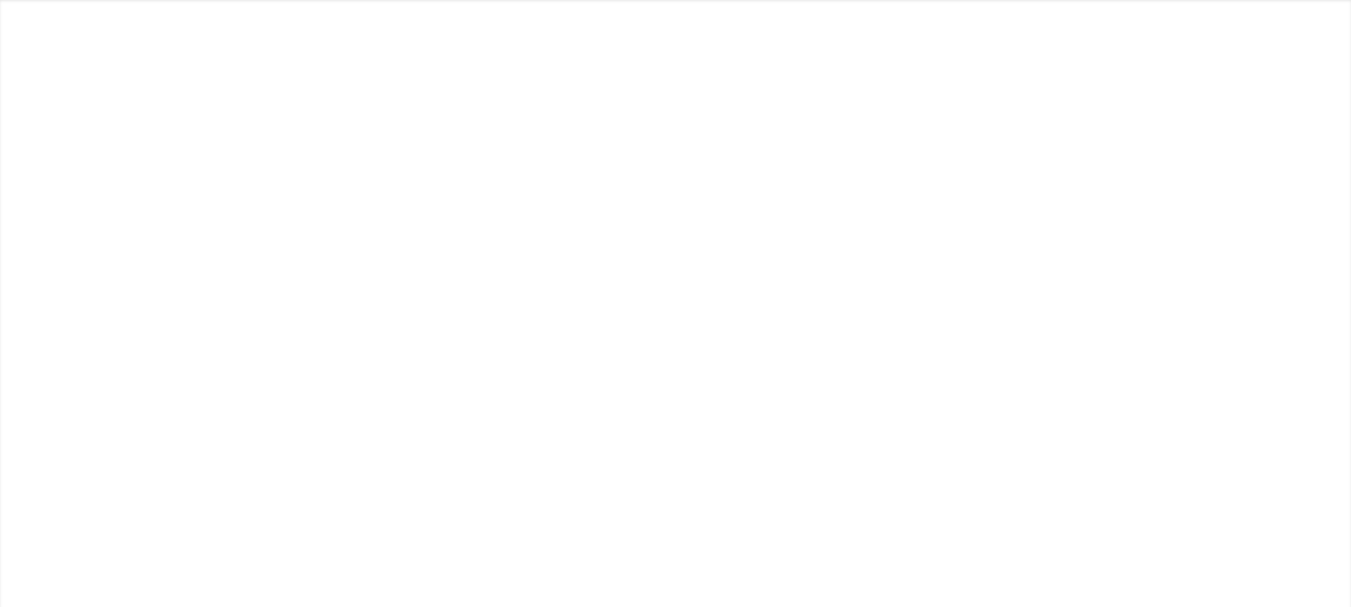 scroll, scrollTop: 0, scrollLeft: 0, axis: both 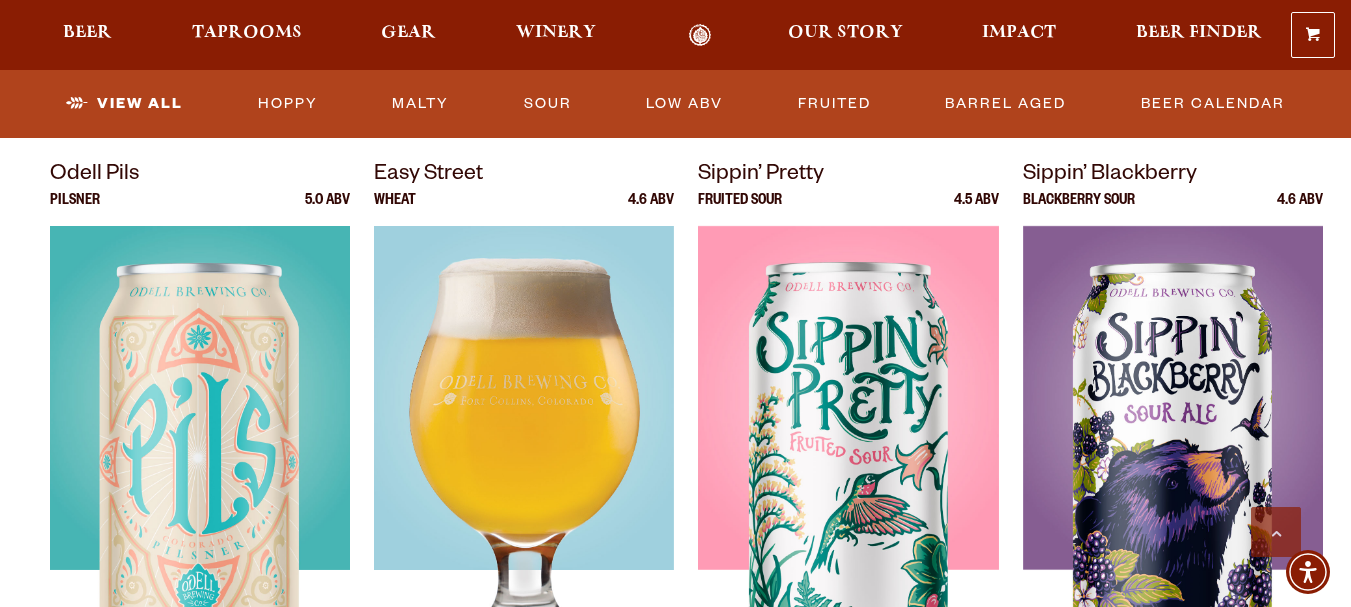 click at bounding box center (524, 476) 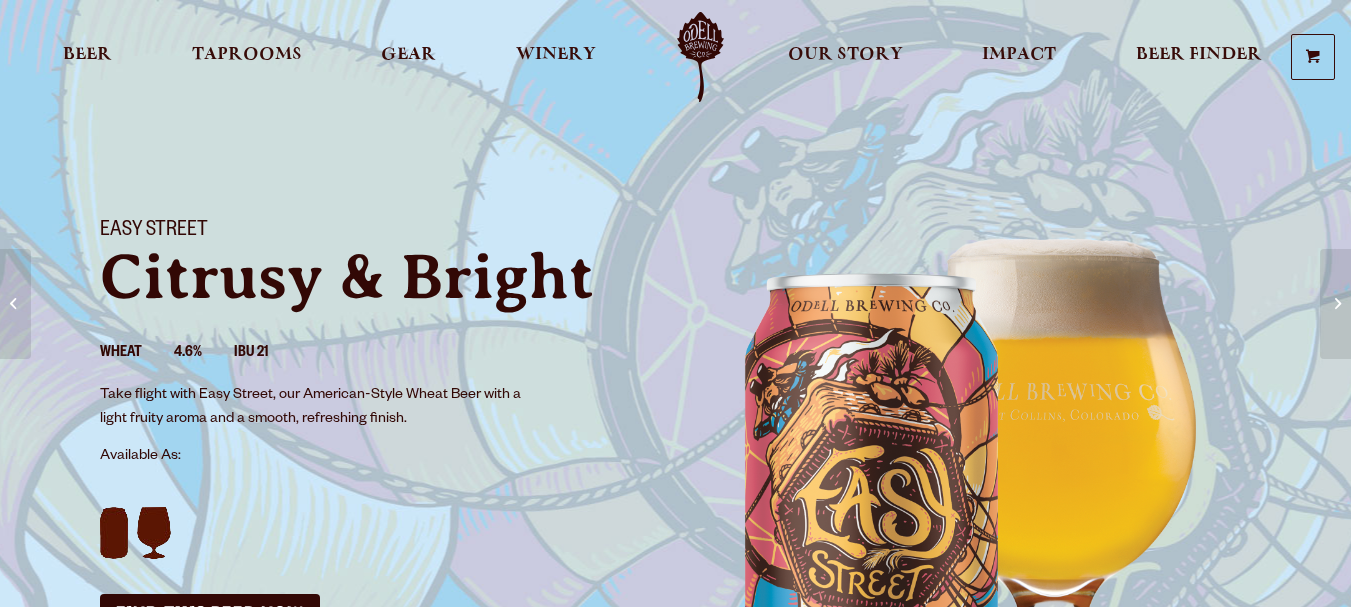 scroll, scrollTop: 0, scrollLeft: 0, axis: both 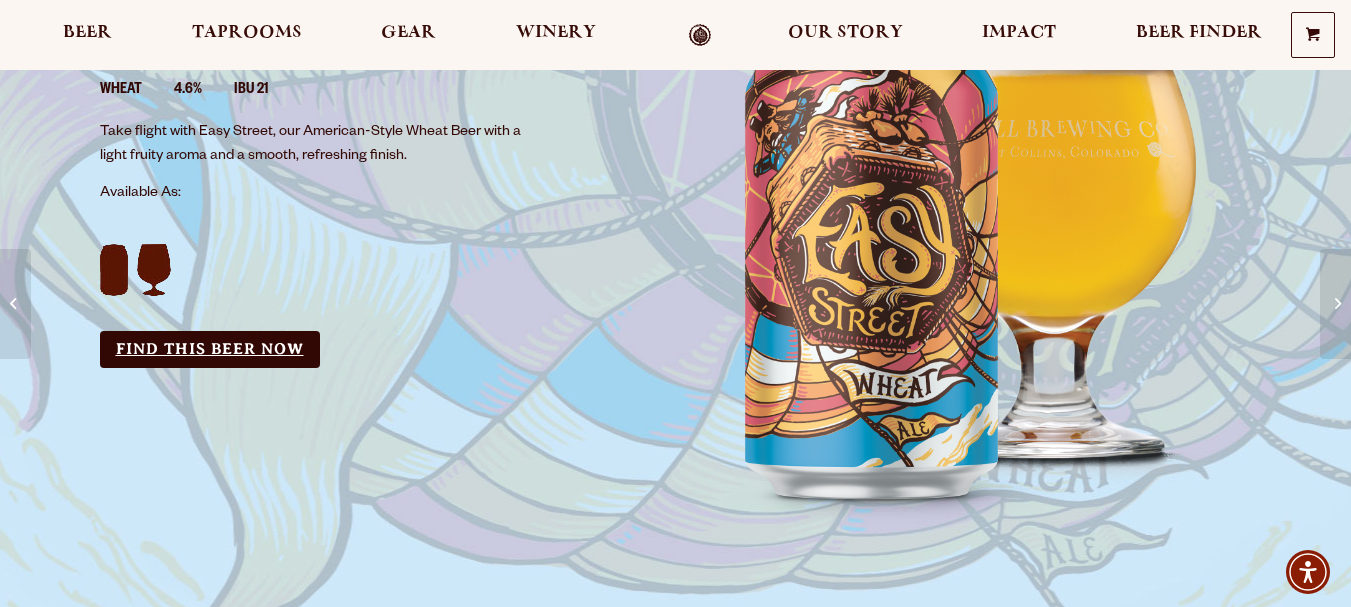 click on "Find this Beer Now" at bounding box center [210, 349] 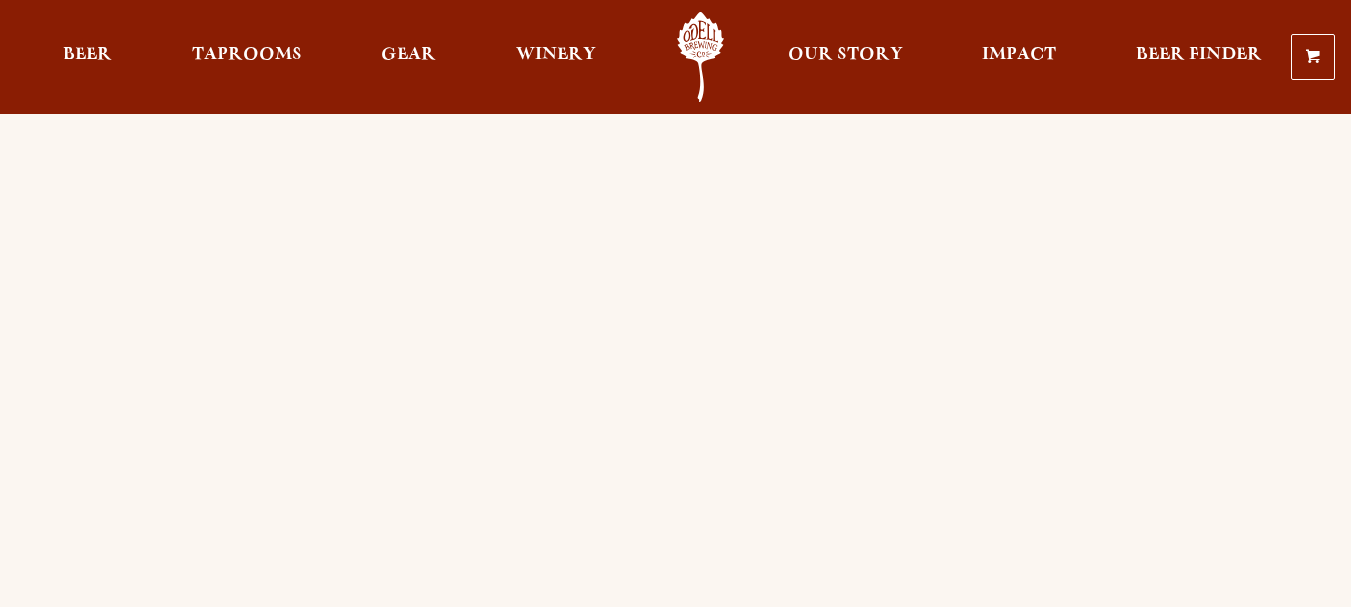 scroll, scrollTop: 0, scrollLeft: 0, axis: both 